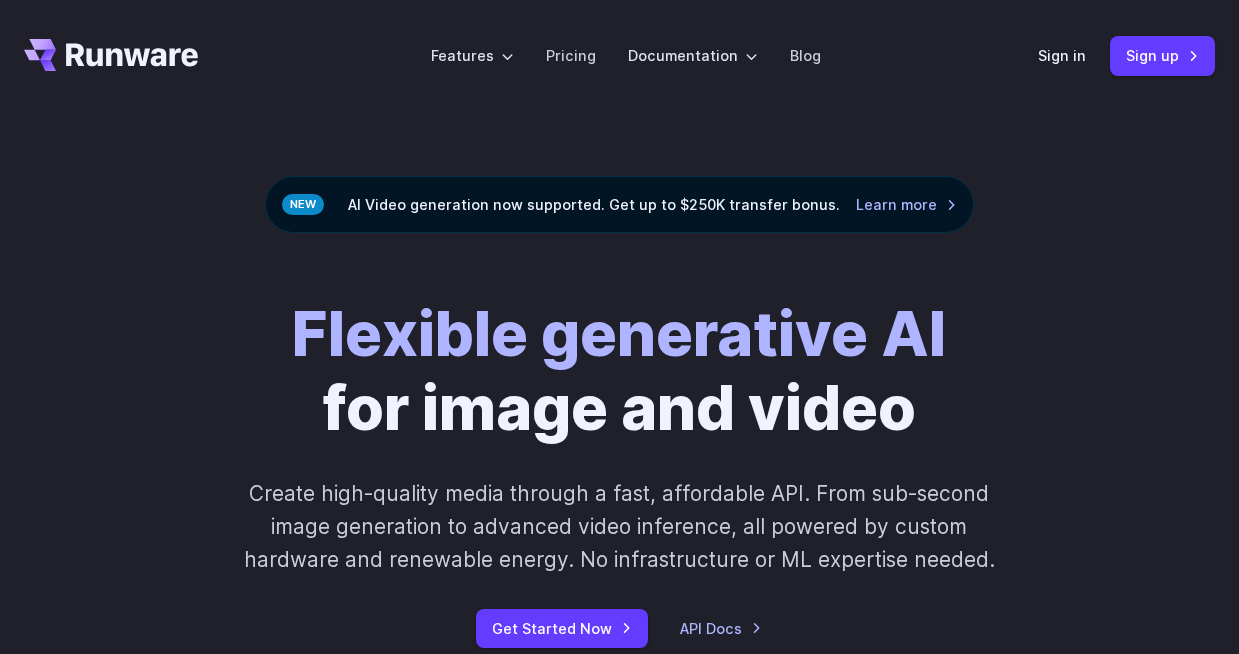 scroll, scrollTop: 0, scrollLeft: 0, axis: both 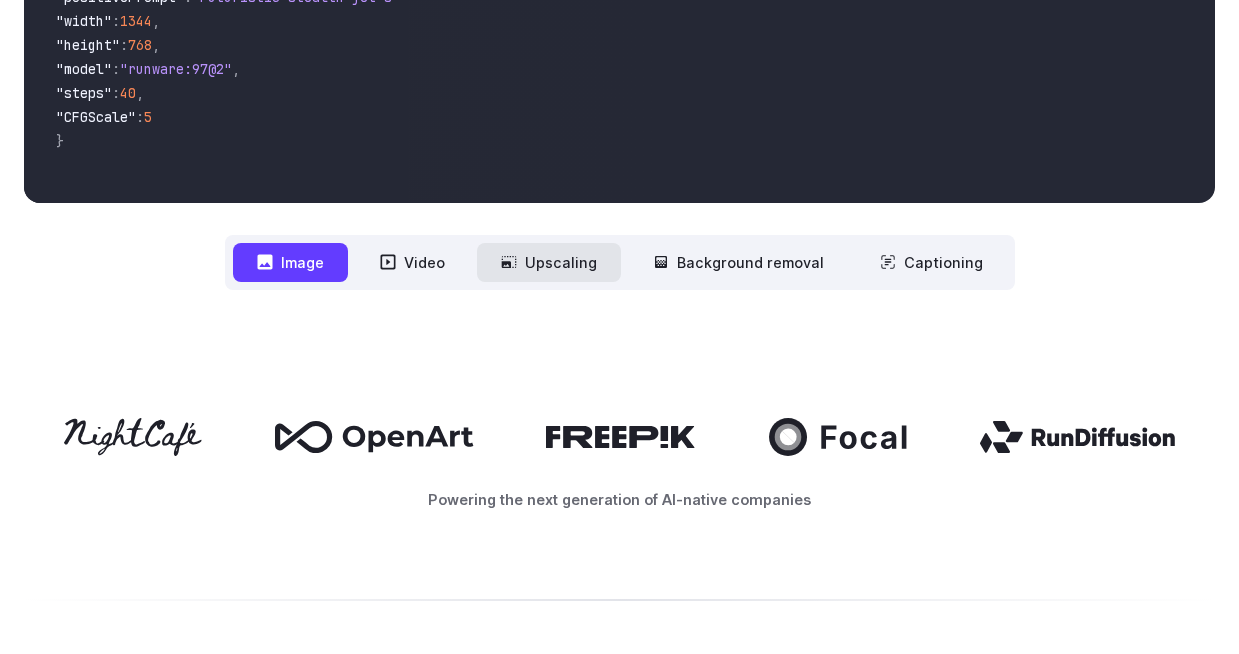 click on "Upscaling" at bounding box center [549, 262] 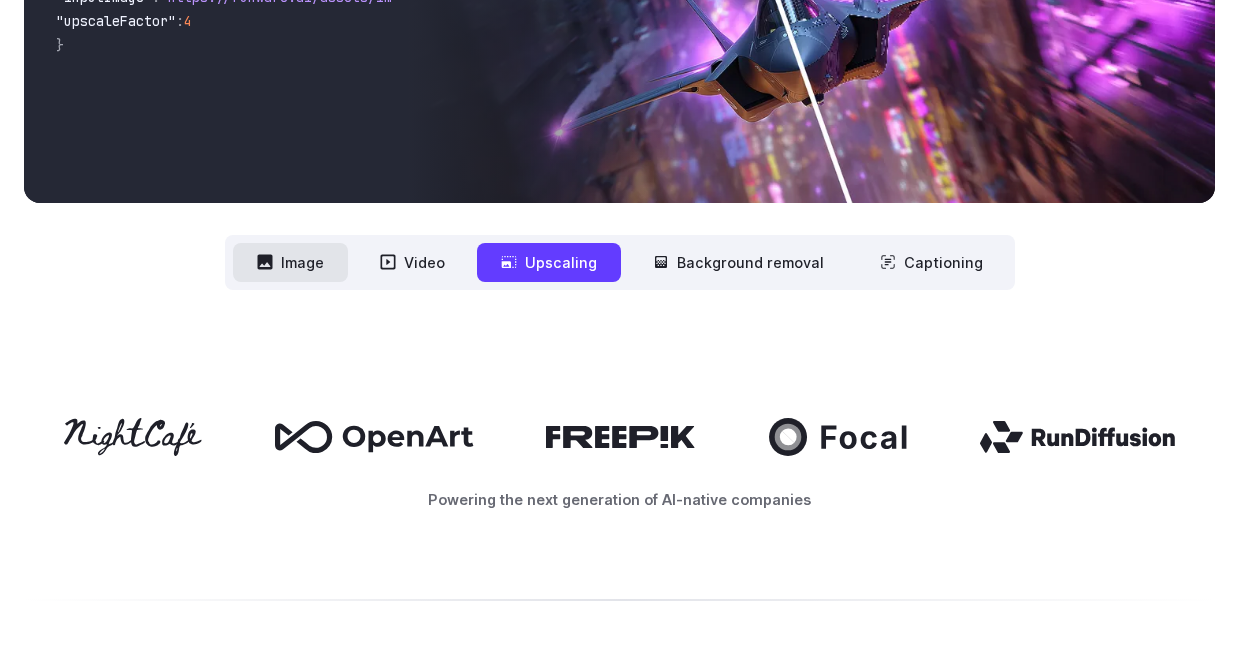 click on "Image" at bounding box center (290, 262) 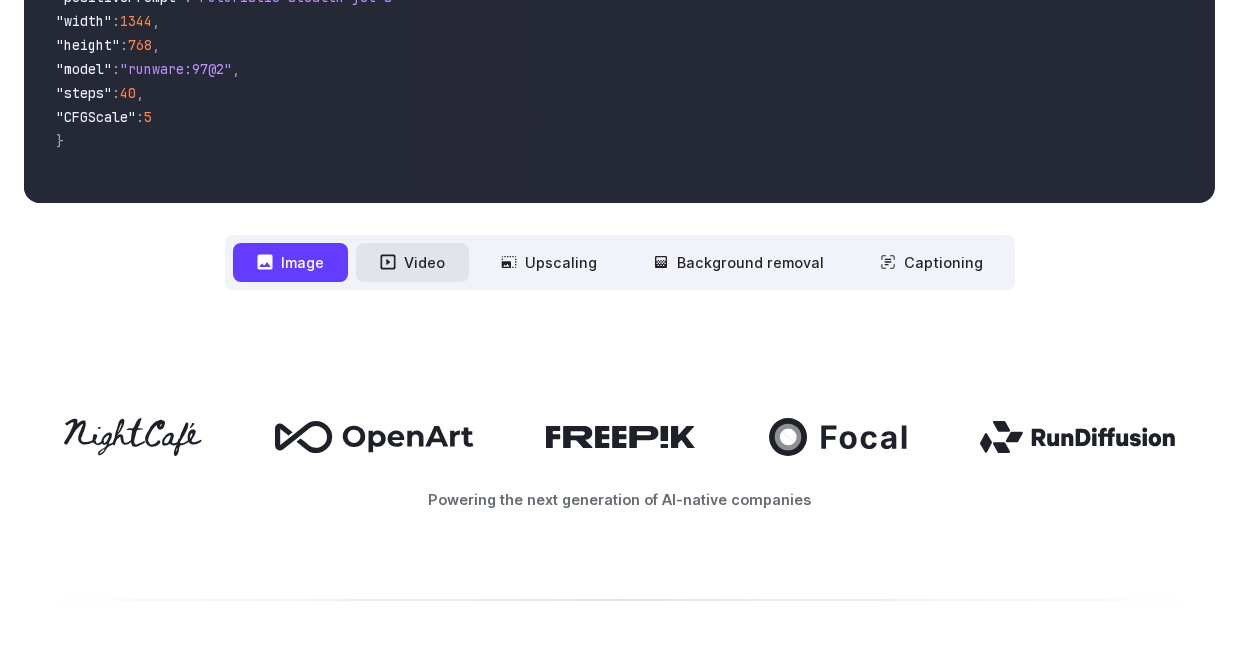 click on "Video" at bounding box center [412, 262] 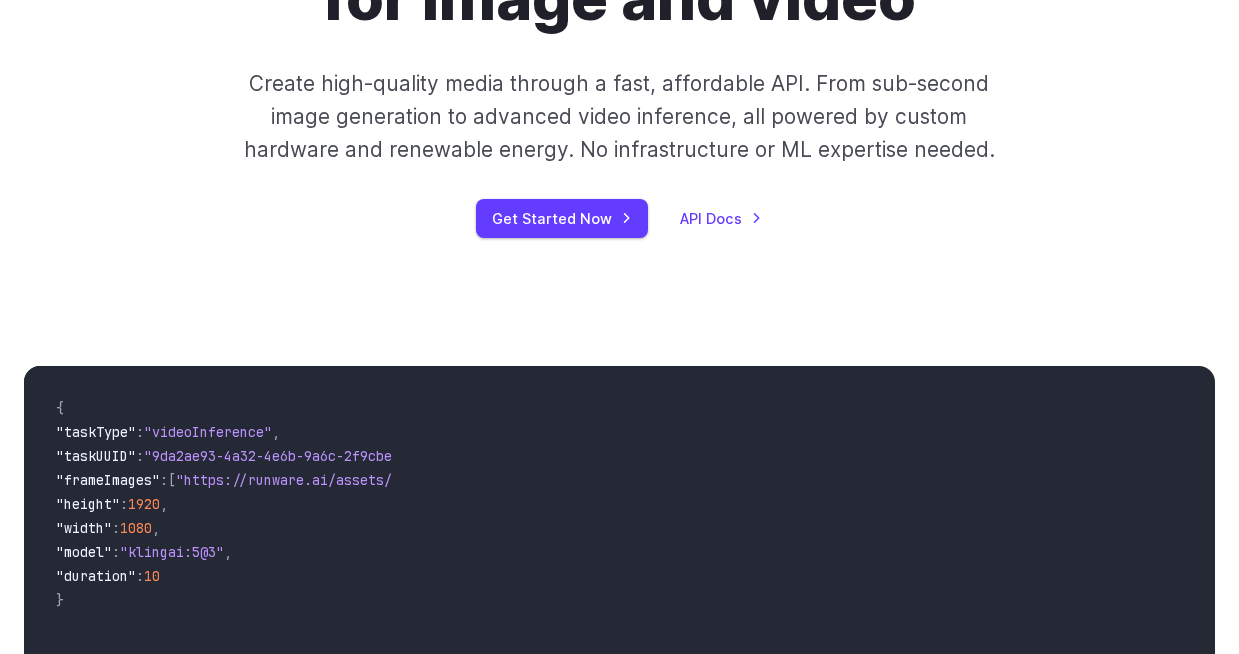 scroll, scrollTop: 0, scrollLeft: 0, axis: both 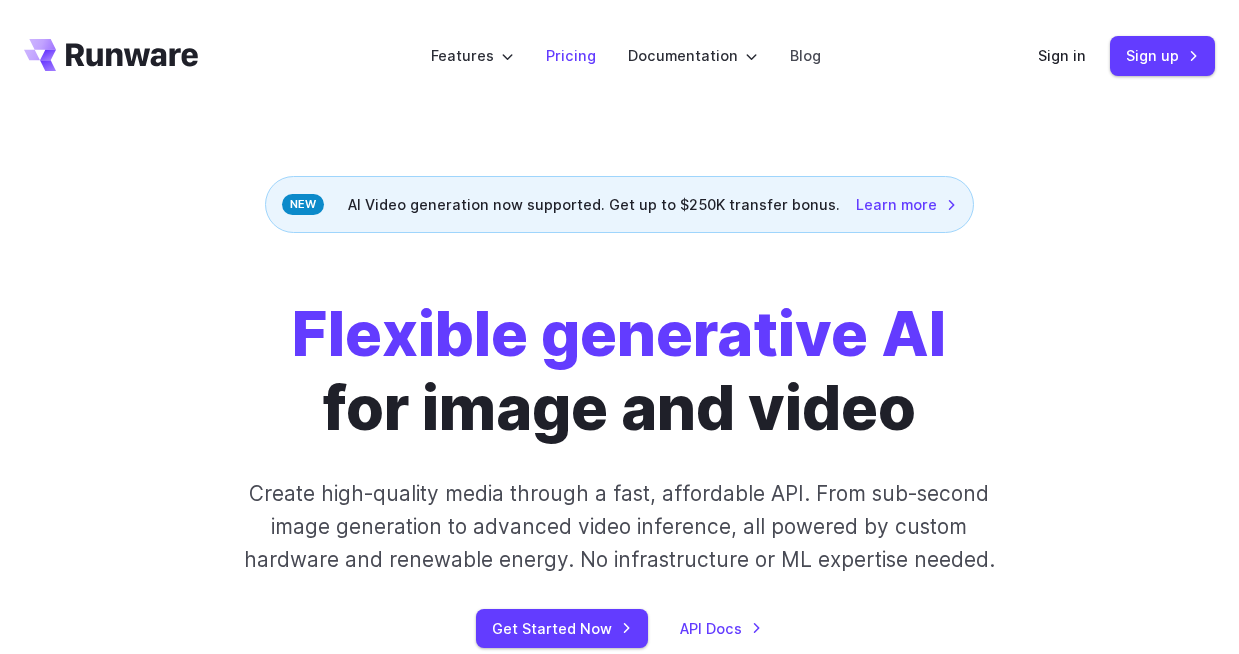 click on "Pricing" at bounding box center [571, 55] 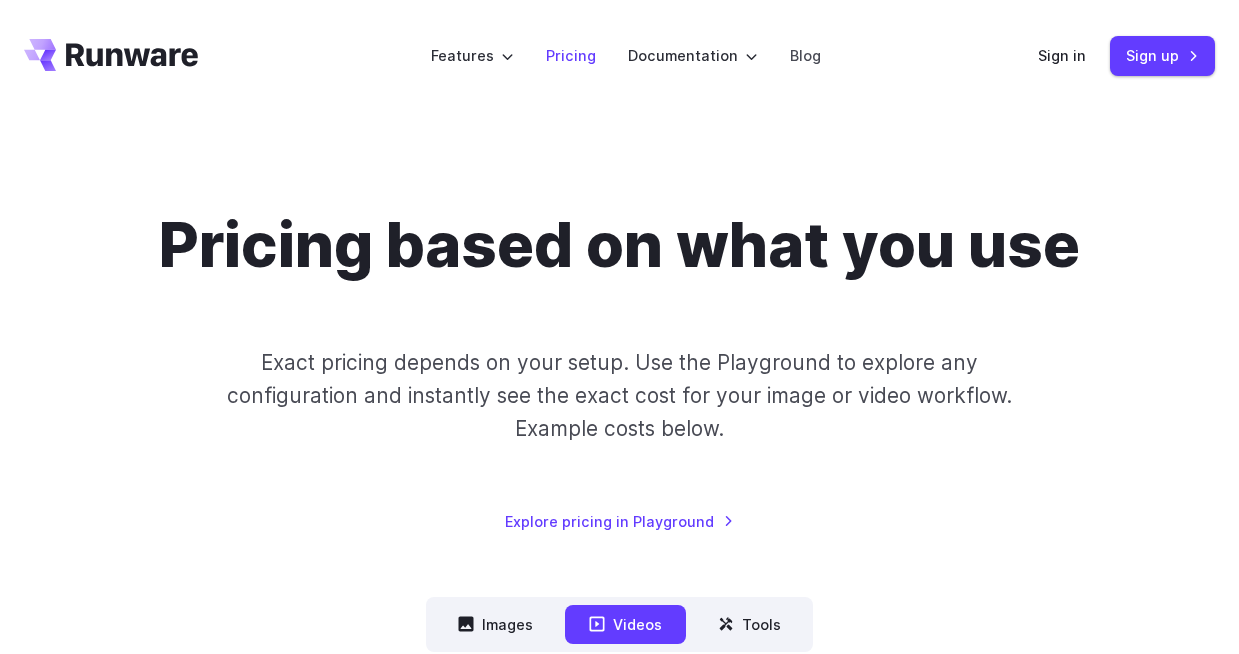 scroll, scrollTop: 0, scrollLeft: 0, axis: both 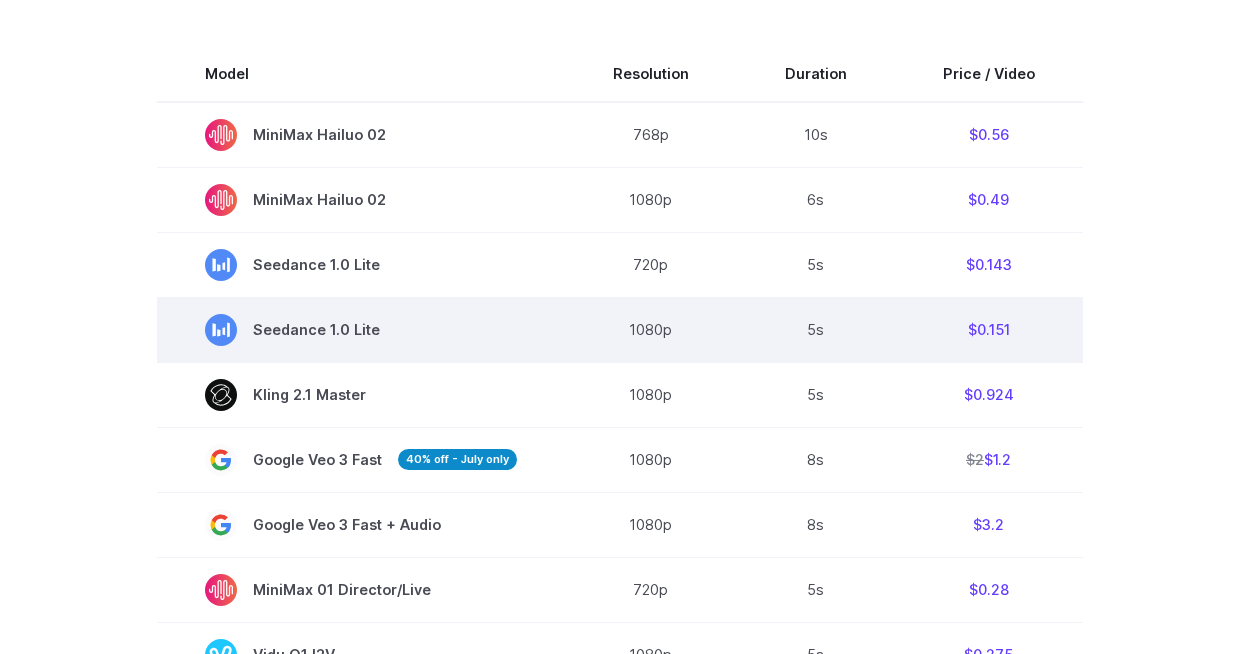 click on "1080p" at bounding box center [651, 329] 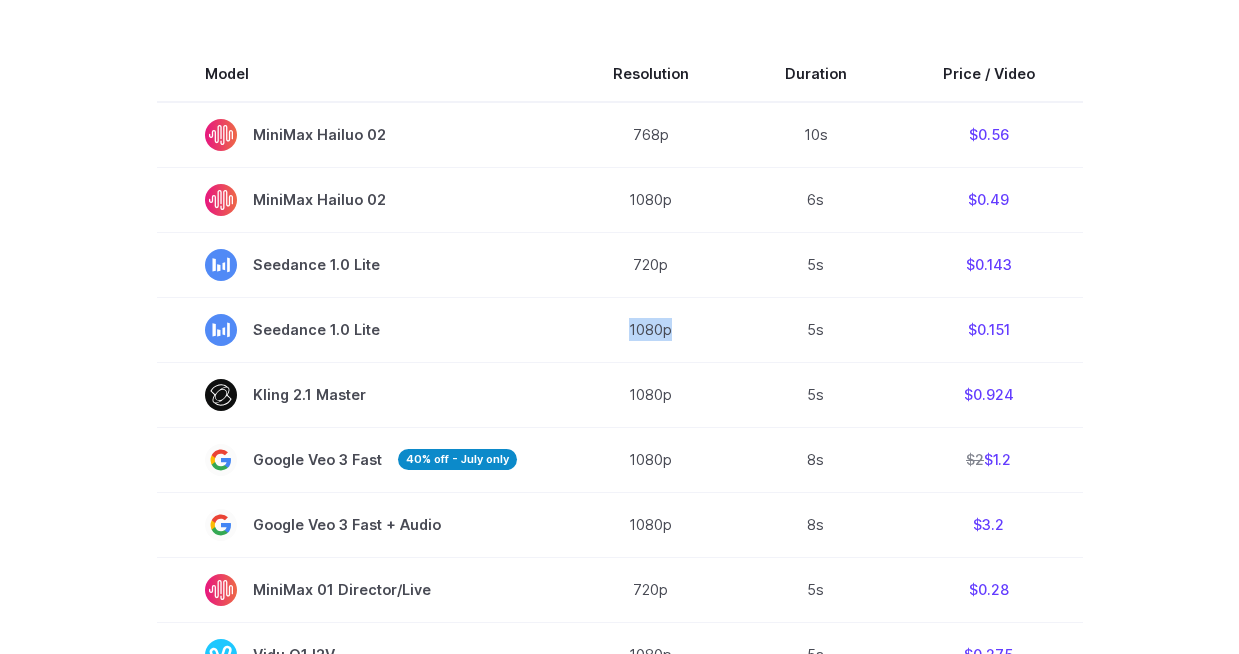 click on "Model   Resolution   Duration   Price / Video
MiniMax Hailuo 02   768p   10s   $0.56
MiniMax Hailuo 02   1080p   6s   $0.49
Seedance 1.0 Lite   720p   5s   $0.143
Seedance 1.0 Lite   1080p   5s   $0.151
Kling 2.1 Master   1080p   5s   $0.924
Google Veo 3 Fast  40% off - July only   1080p   8s   $2  $1.2
Google Veo 3 Fast + Audio   1080p   8s   $3.2
MiniMax 01 Director/Live   720p   5s   $0.28
Vidu Q1 I2V   1080p   5s   $0.275
Kling 2.1 Pro   1080p   5s   $0.323
Kling 2.1 Standard   1080p   5s   $0.185
Kling 2.0 Master   1080p   5s   $0.924" at bounding box center (619, 724) 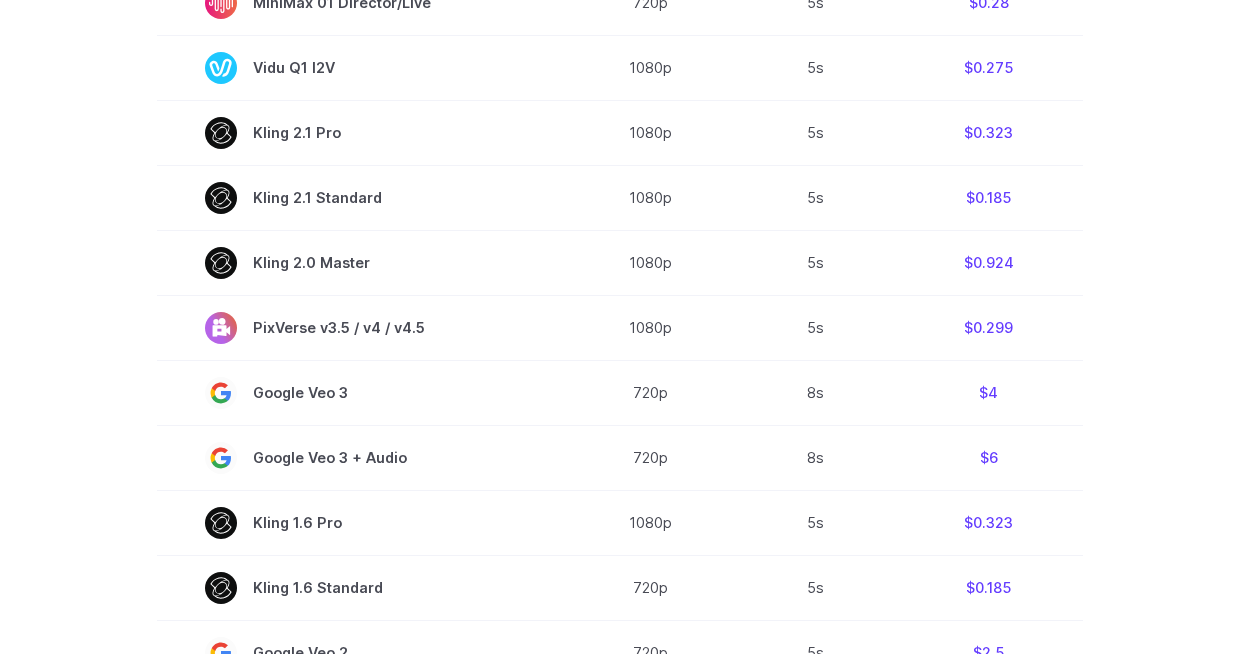 scroll, scrollTop: 1245, scrollLeft: 0, axis: vertical 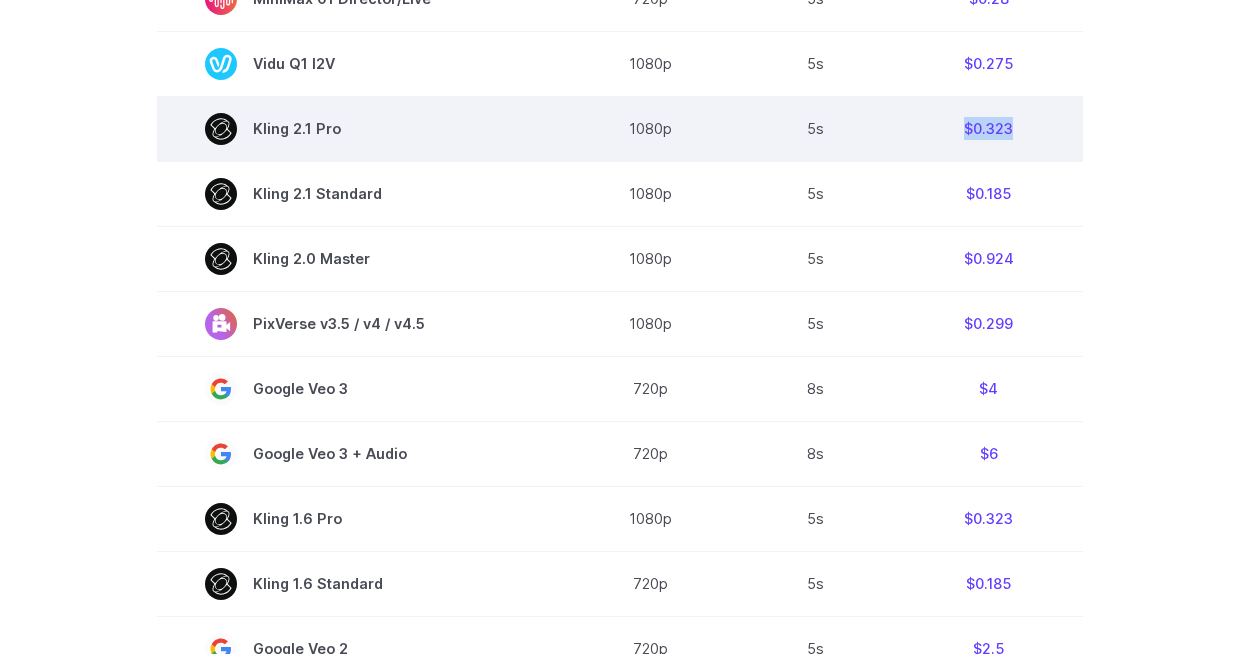 drag, startPoint x: 1012, startPoint y: 140, endPoint x: 948, endPoint y: 132, distance: 64.49806 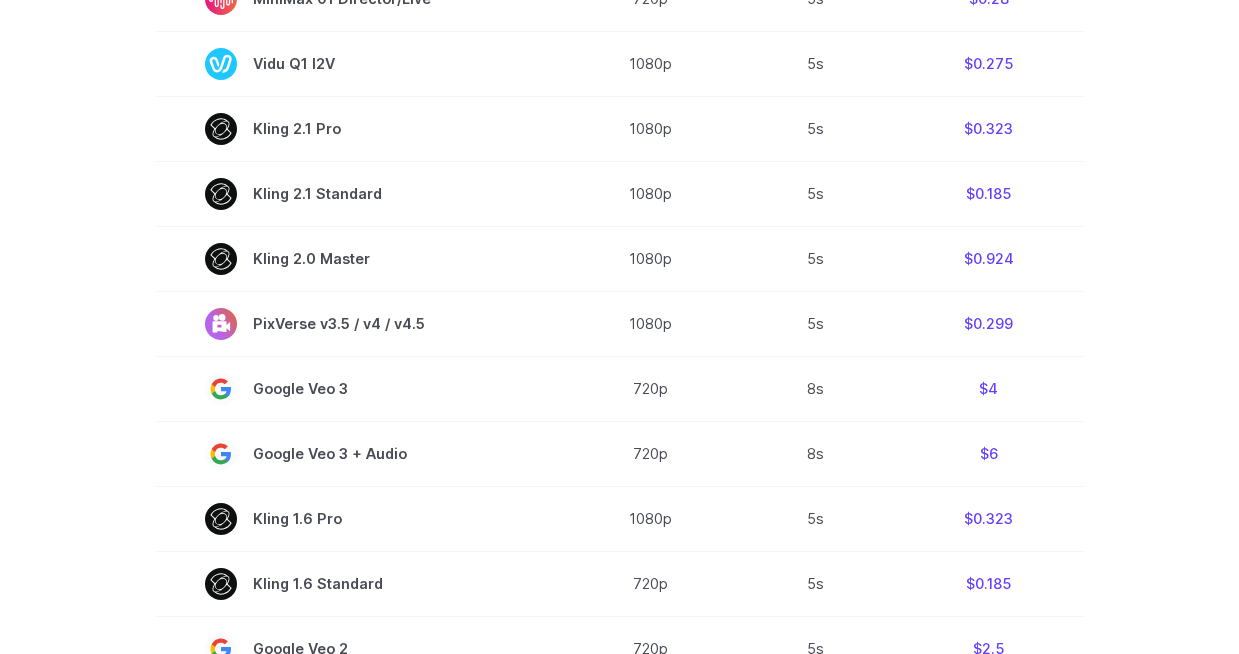 click on "Model   Resolution   Duration   Price / Video
MiniMax Hailuo 02   768p   10s   $0.56
MiniMax Hailuo 02   1080p   6s   $0.49
Seedance 1.0 Lite   720p   5s   $0.143
Seedance 1.0 Lite   1080p   5s   $0.151
Kling 2.1 Master   1080p   5s   $0.924
Google Veo 3 Fast  40% off - July only   1080p   8s   $2  $1.2
Google Veo 3 Fast + Audio   1080p   8s   $3.2
MiniMax 01 Director/Live   720p   5s   $0.28
Vidu Q1 I2V   1080p   5s   $0.275
Kling 2.1 Pro   1080p   5s   $0.323
Kling 2.1 Standard   1080p   5s   $0.185
Kling 2.0 Master   1080p   5s   $0.924" at bounding box center (619, 133) 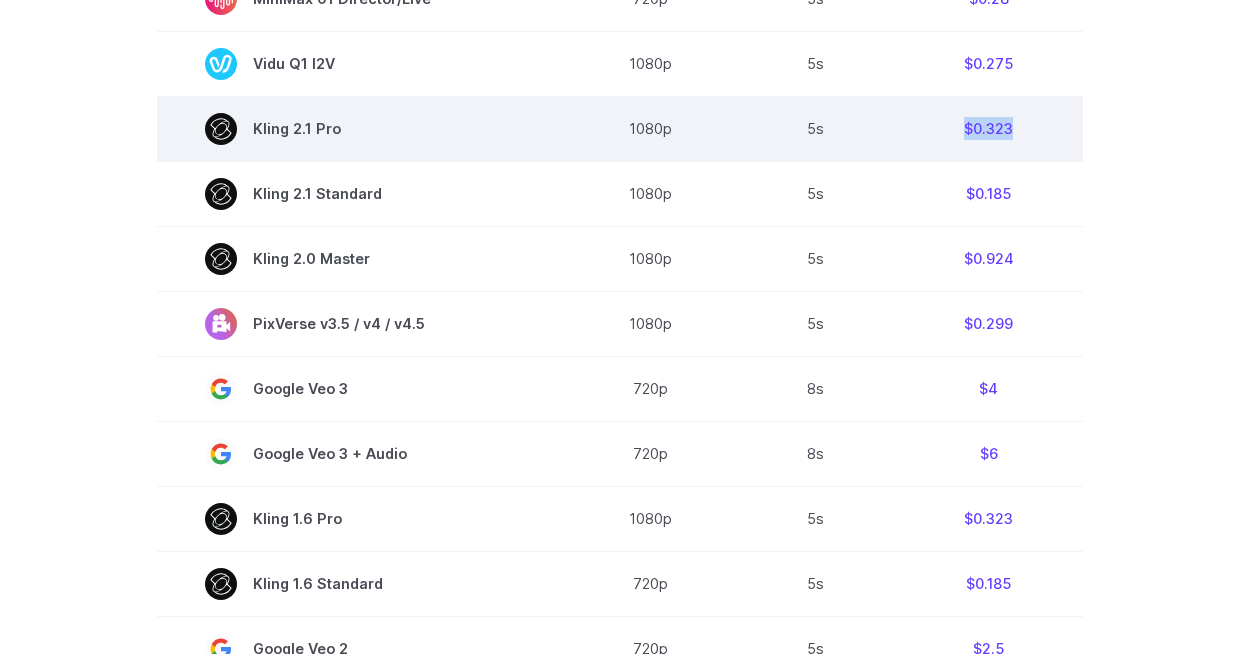 drag, startPoint x: 1010, startPoint y: 133, endPoint x: 962, endPoint y: 137, distance: 48.166378 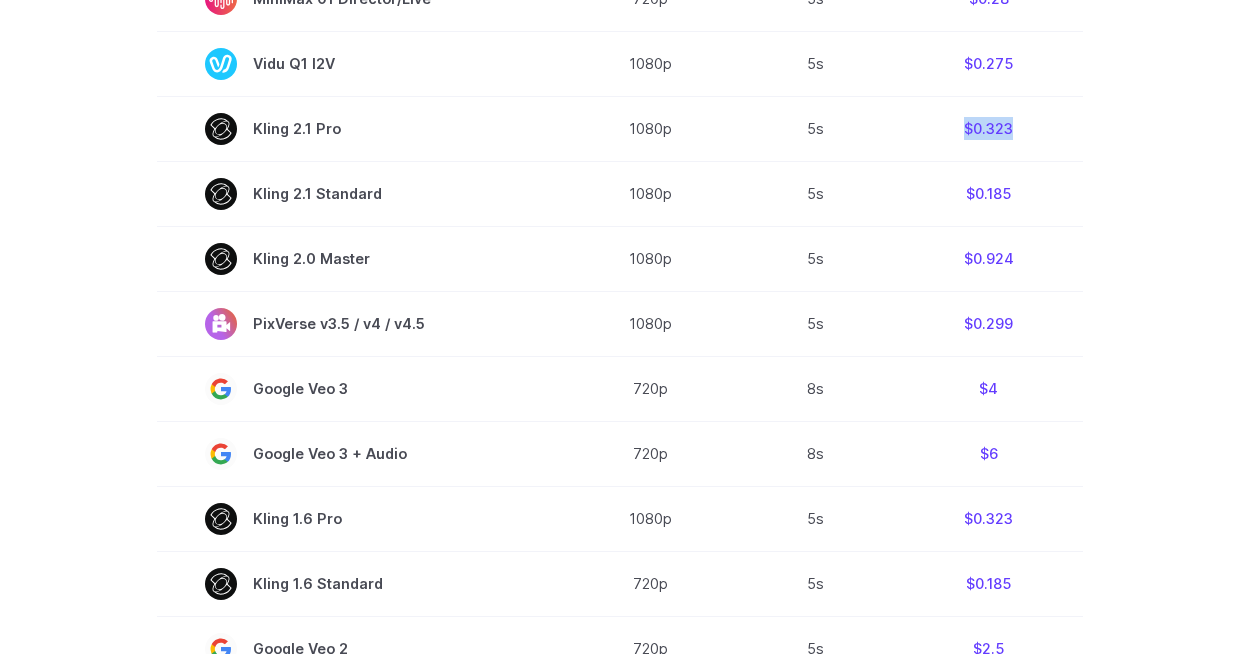 click on "Model   Resolution   Duration   Price / Video
MiniMax Hailuo 02   768p   10s   $0.56
MiniMax Hailuo 02   1080p   6s   $0.49
Seedance 1.0 Lite   720p   5s   $0.143
Seedance 1.0 Lite   1080p   5s   $0.151
Kling 2.1 Master   1080p   5s   $0.924
Google Veo 3 Fast  40% off - July only   1080p   8s   $2  $1.2
Google Veo 3 Fast + Audio   1080p   8s   $3.2
MiniMax 01 Director/Live   720p   5s   $0.28
Vidu Q1 I2V   1080p   5s   $0.275
Kling 2.1 Pro   1080p   5s   $0.323
Kling 2.1 Standard   1080p   5s   $0.185
Kling 2.0 Master   1080p   5s   $0.924" at bounding box center (619, 133) 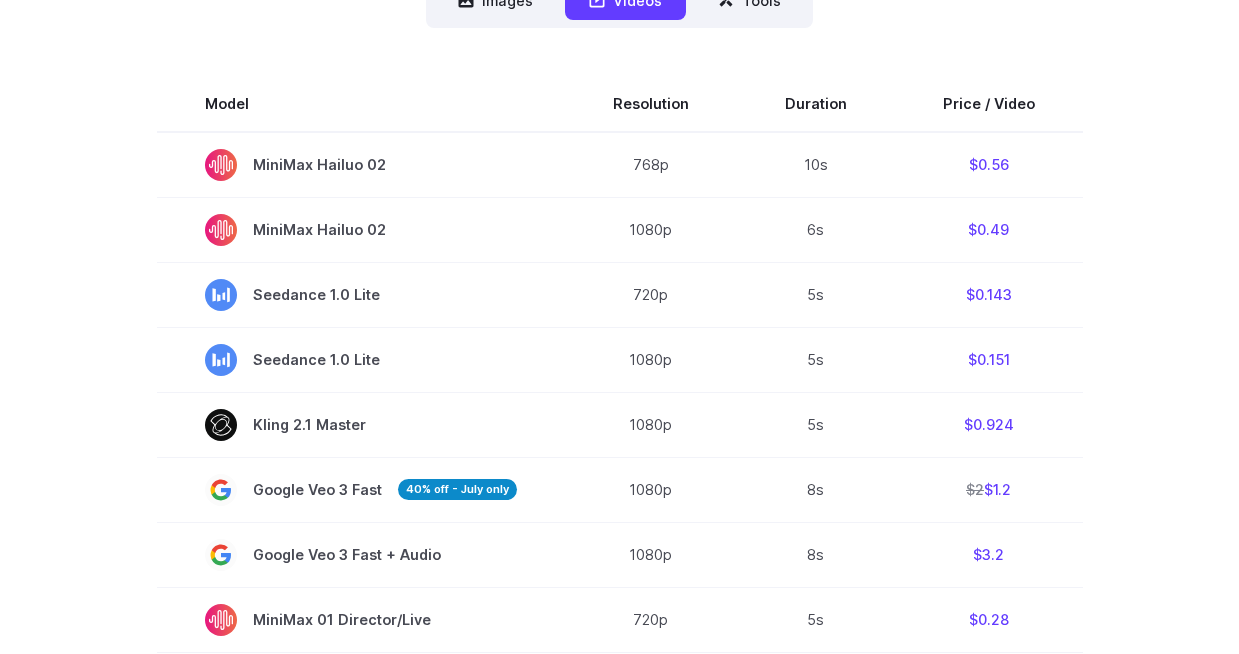 scroll, scrollTop: 629, scrollLeft: 0, axis: vertical 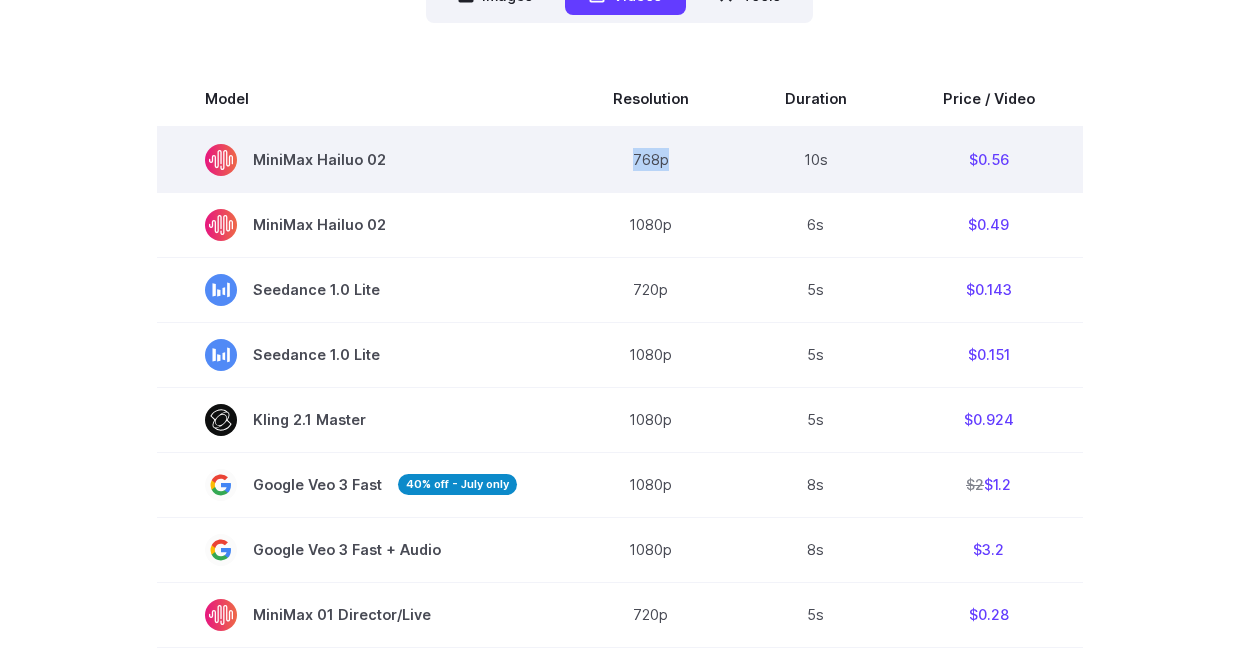 drag, startPoint x: 697, startPoint y: 165, endPoint x: 618, endPoint y: 165, distance: 79 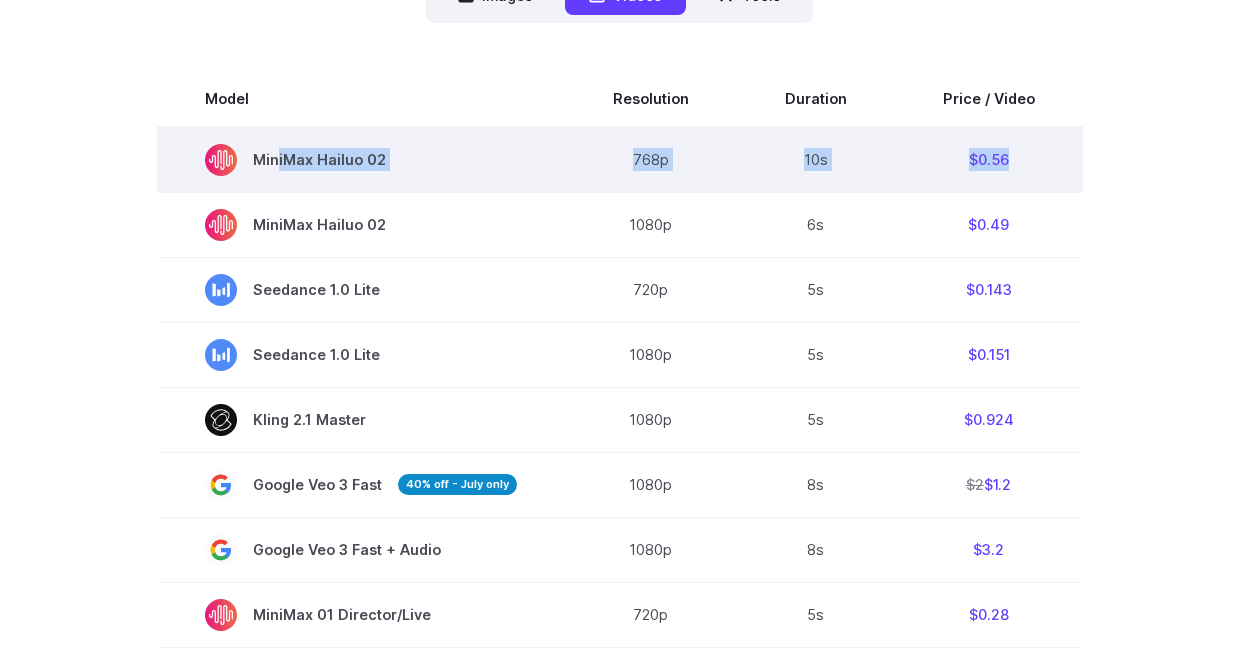 drag, startPoint x: 1021, startPoint y: 160, endPoint x: 273, endPoint y: 167, distance: 748.0328 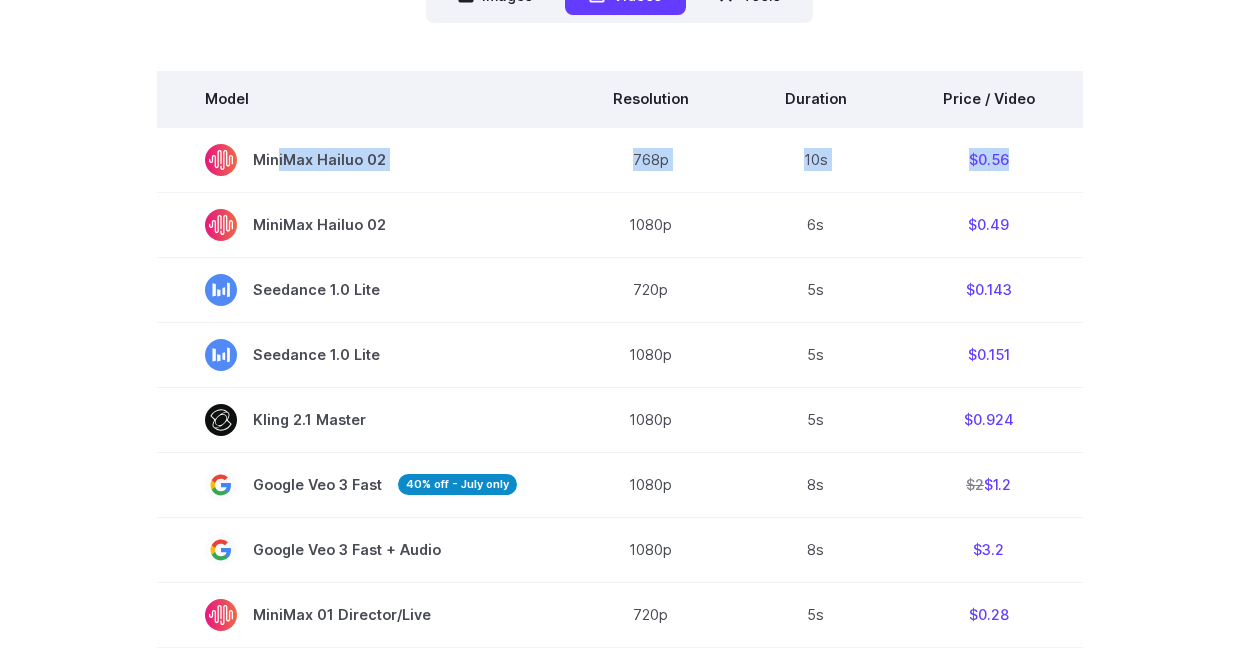 click on "Model" at bounding box center (361, 99) 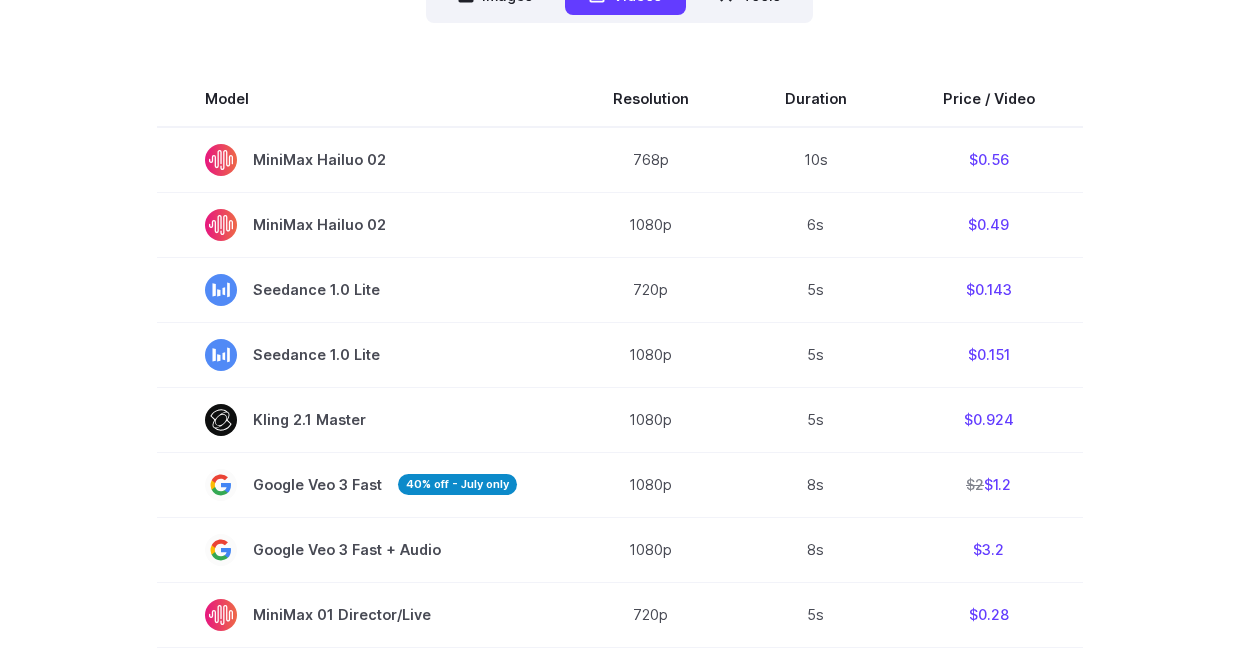 click on "Model   Resolution   Duration   Price / Video
MiniMax Hailuo 02   768p   10s   $0.56
MiniMax Hailuo 02   1080p   6s   $0.49
Seedance 1.0 Lite   720p   5s   $0.143
Seedance 1.0 Lite   1080p   5s   $0.151
Kling 2.1 Master   1080p   5s   $0.924
Google Veo 3 Fast  40% off - July only   1080p   8s   $2  $1.2
Google Veo 3 Fast + Audio   1080p   8s   $3.2
MiniMax 01 Director/Live   720p   5s   $0.28
Vidu Q1 I2V   1080p   5s   $0.275
Kling 2.1 Pro   1080p   5s   $0.323
Kling 2.1 Standard   1080p   5s   $0.185
Kling 2.0 Master   1080p   5s   $0.924" at bounding box center (619, 749) 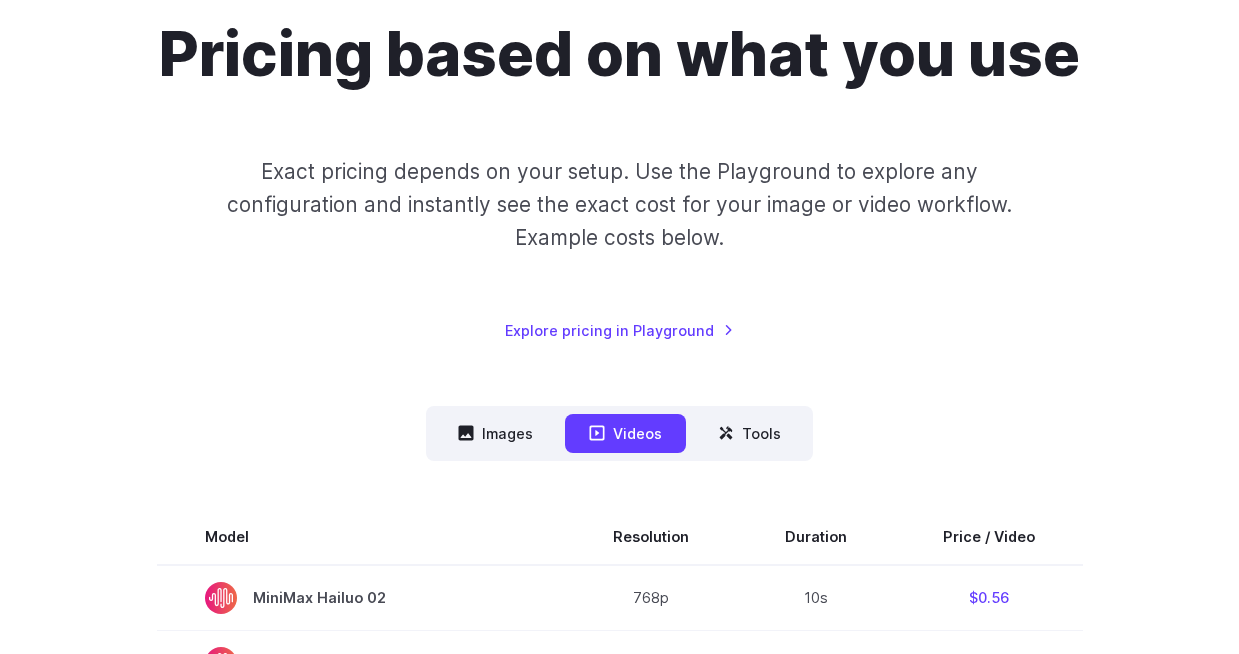 scroll, scrollTop: 276, scrollLeft: 0, axis: vertical 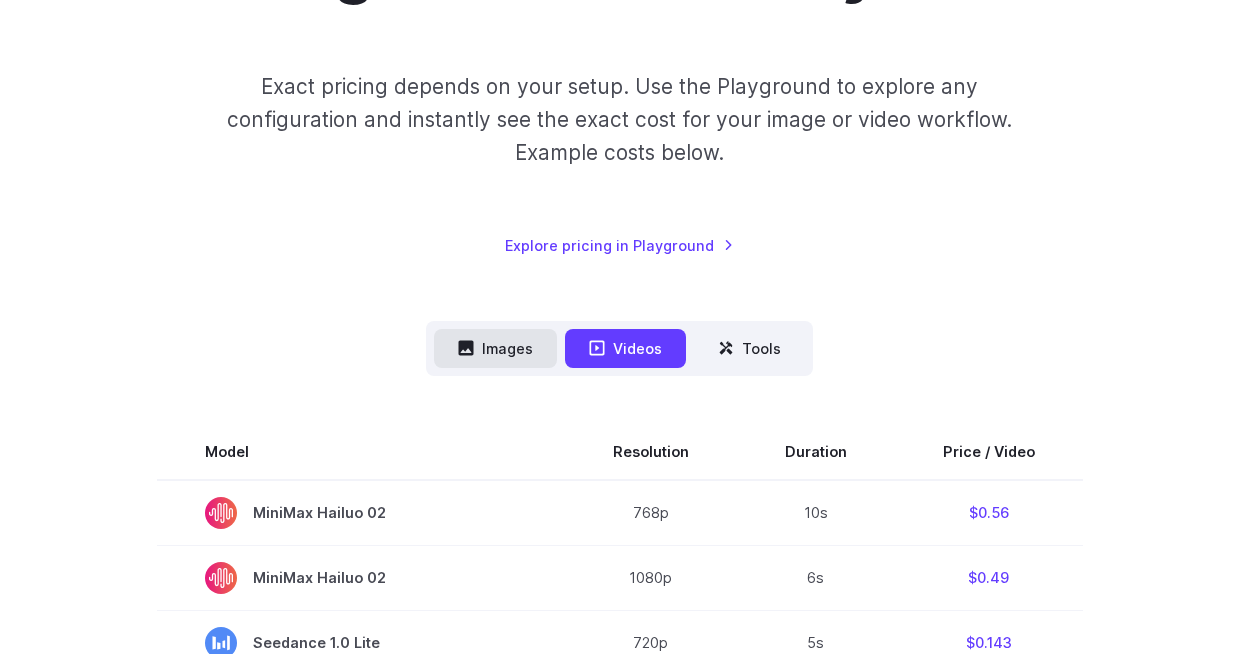 click on "Images" at bounding box center (495, 348) 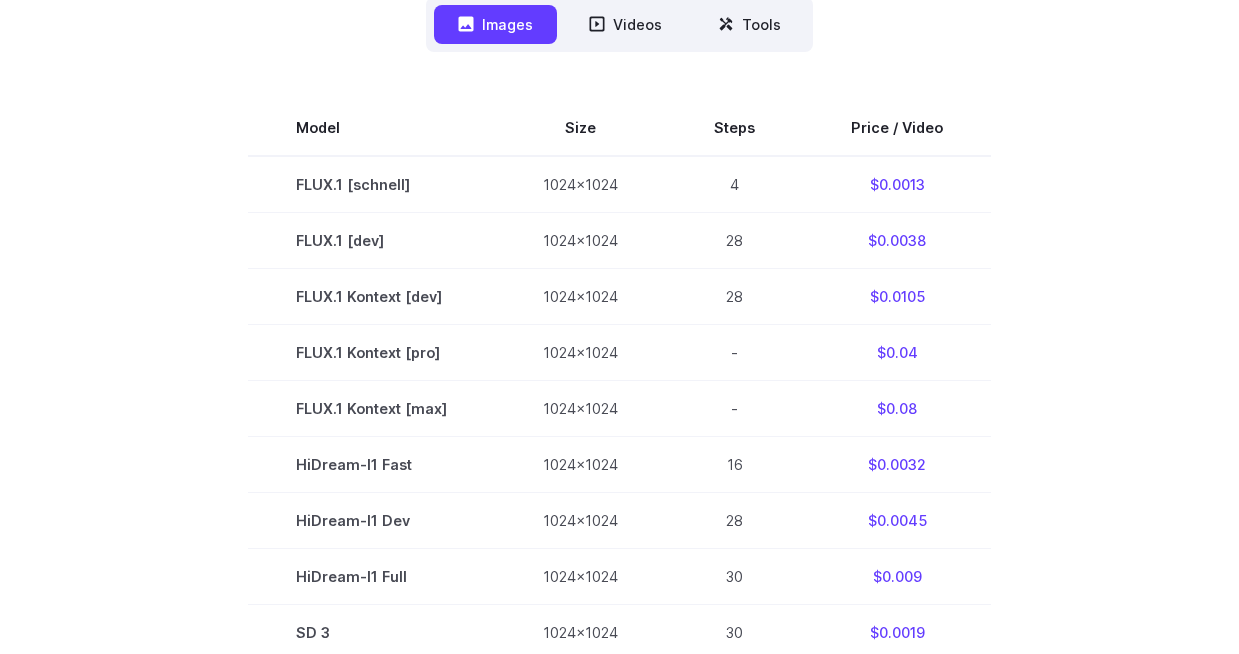 scroll, scrollTop: 607, scrollLeft: 0, axis: vertical 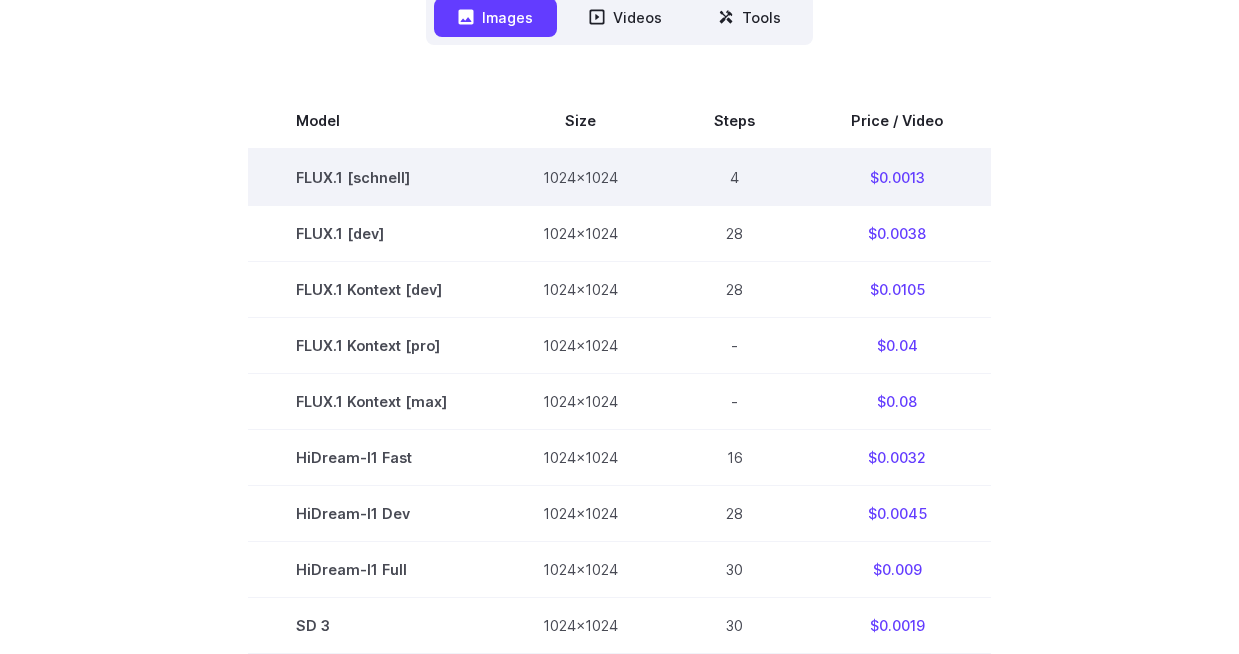 click on "$0.0013" at bounding box center [897, 177] 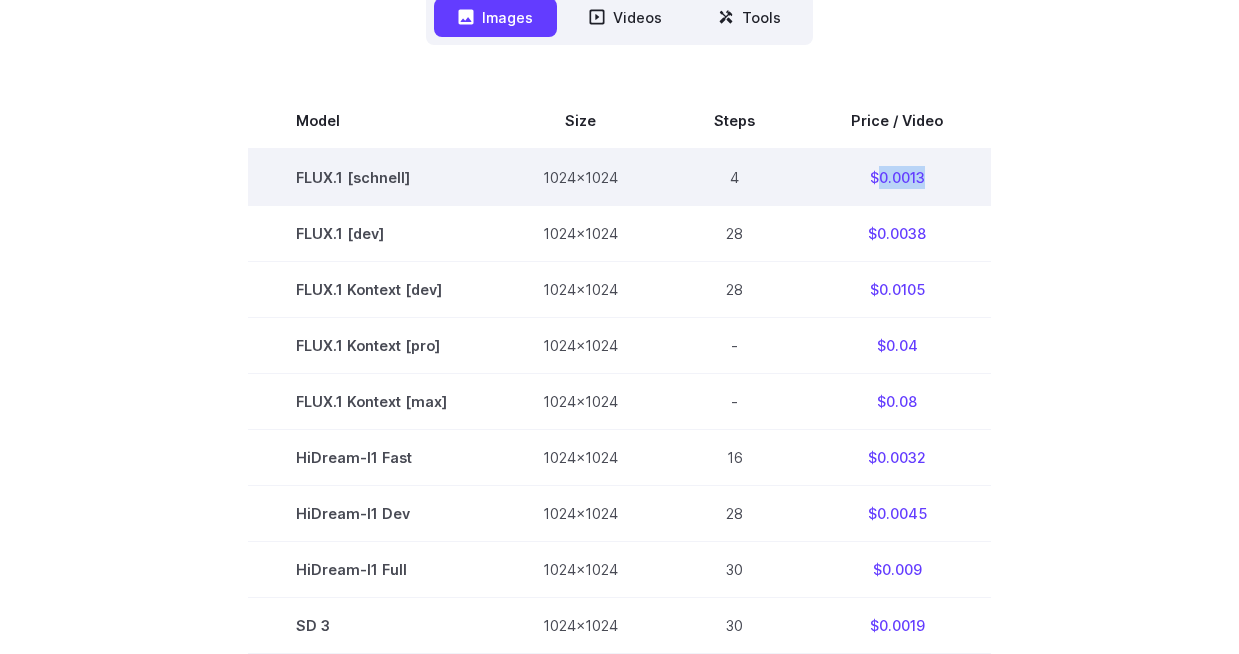 click on "FLUX.1 [schnell]" at bounding box center [371, 177] 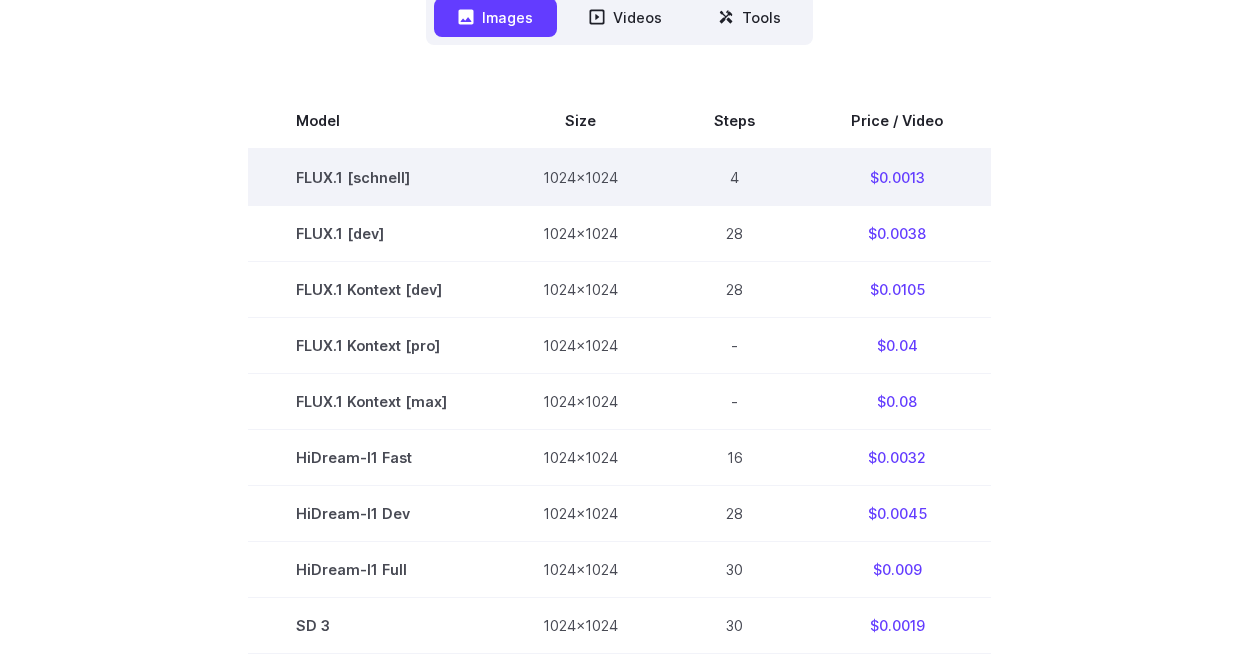 click on "FLUX.1 [schnell]" at bounding box center (371, 177) 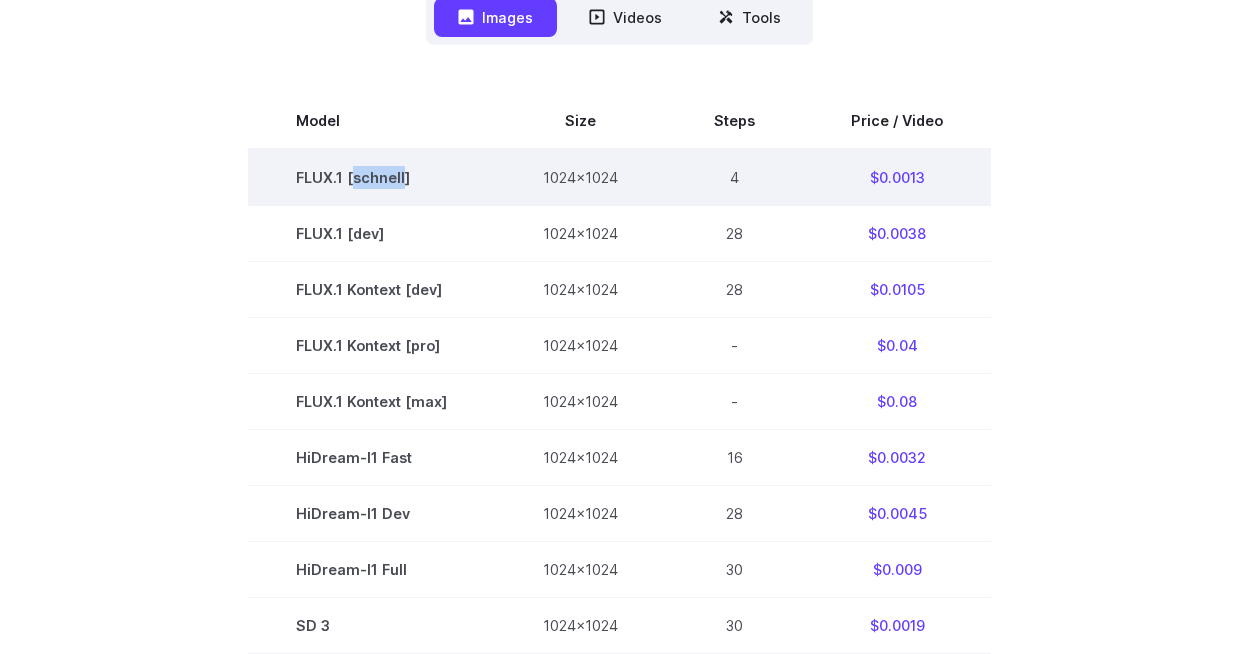 click on "FLUX.1 [schnell]" at bounding box center [371, 177] 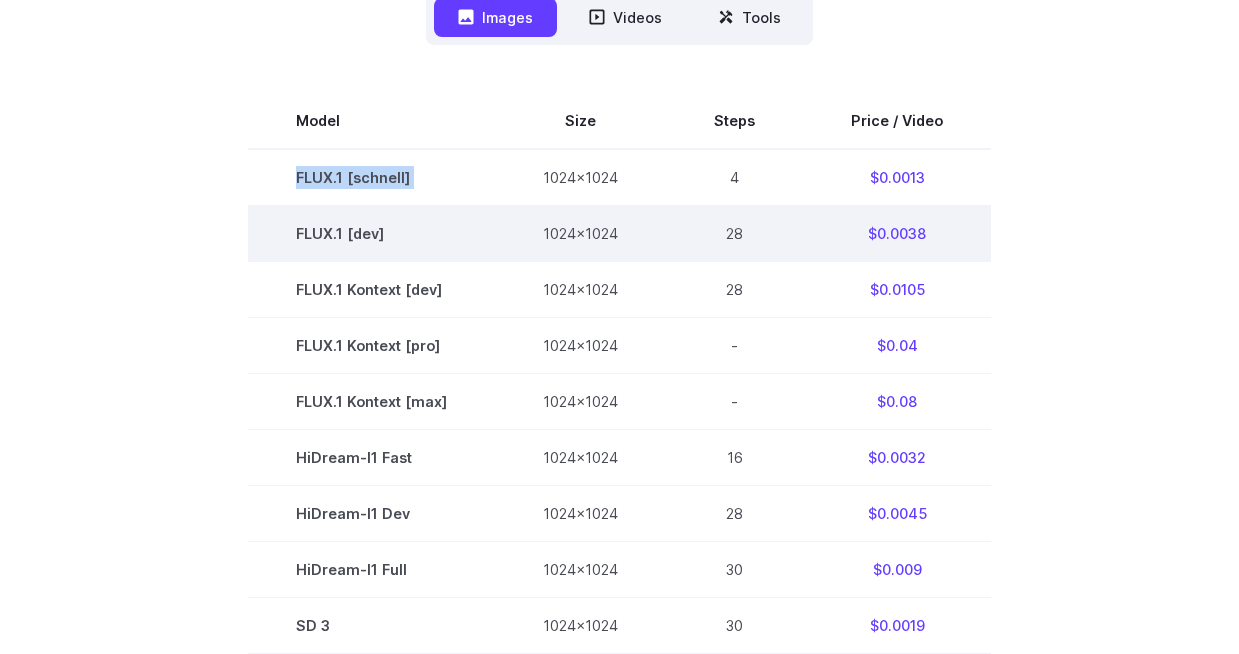click on "$0.0038" at bounding box center [897, 233] 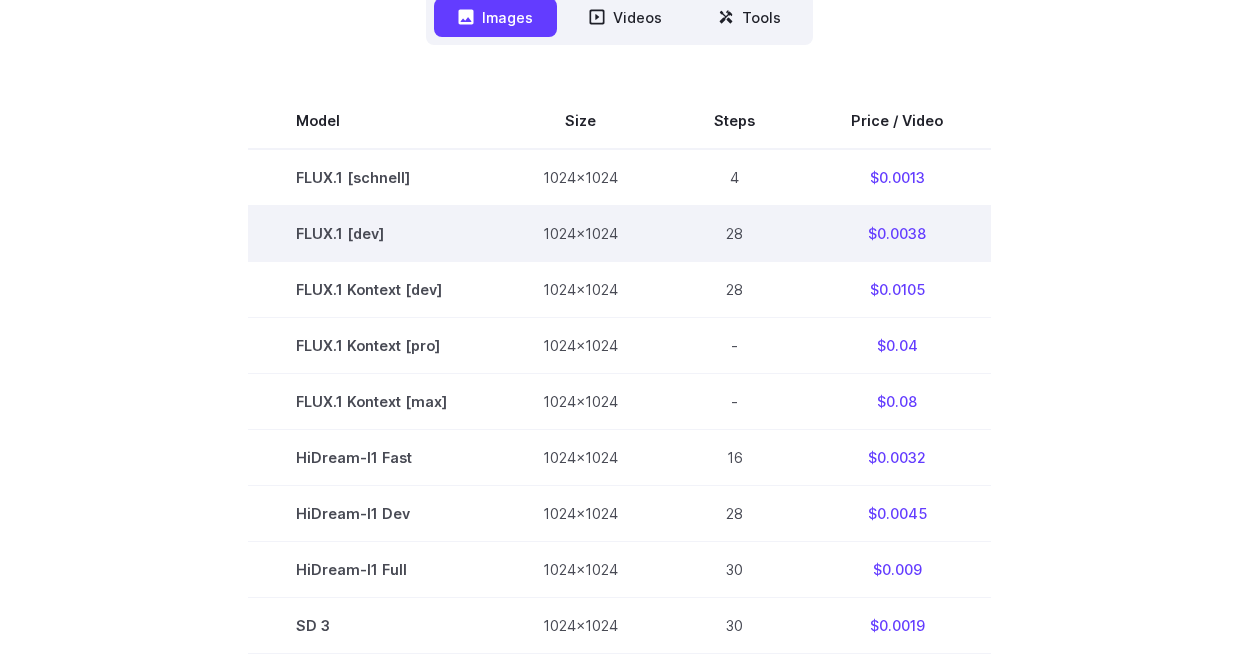 click on "$0.0038" at bounding box center (897, 233) 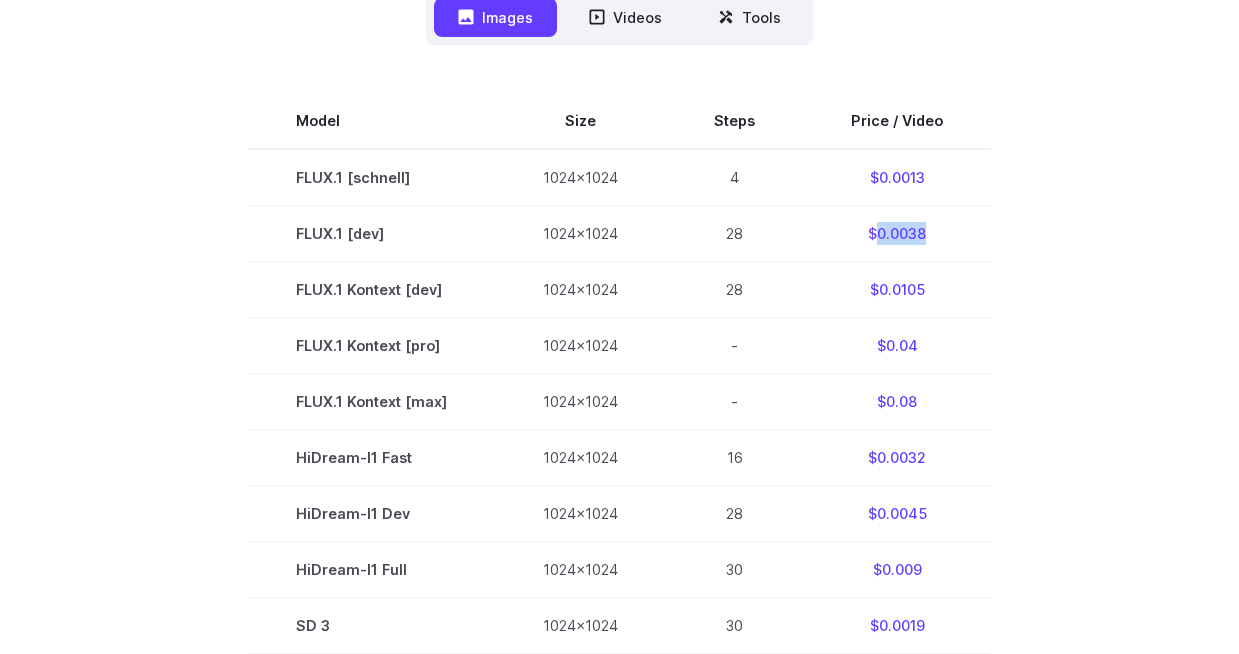 click on "Model   Size   Steps   Price / Video         FLUX.1 [schnell]   1024x1024   4   $0.0013       FLUX.1 [dev]   1024x1024   28   $0.0038       FLUX.1 Kontext [dev]   1024x1024   28   $0.0105       FLUX.1 Kontext [pro]   1024x1024   -   $0.04       FLUX.1 Kontext [max]   1024x1024   -   $0.08       HiDream-I1 Fast   1024x1024   16   $0.0032       HiDream-I1 Dev   1024x1024   28   $0.0045       HiDream-I1 Full   1024x1024   30   $0.009       SD 3   1024x1024   30   $0.0019       SDXL 1.0   1024x1024   30   $0.0019       SD 1.5   512x512   30   $0.0006" at bounding box center (619, 429) 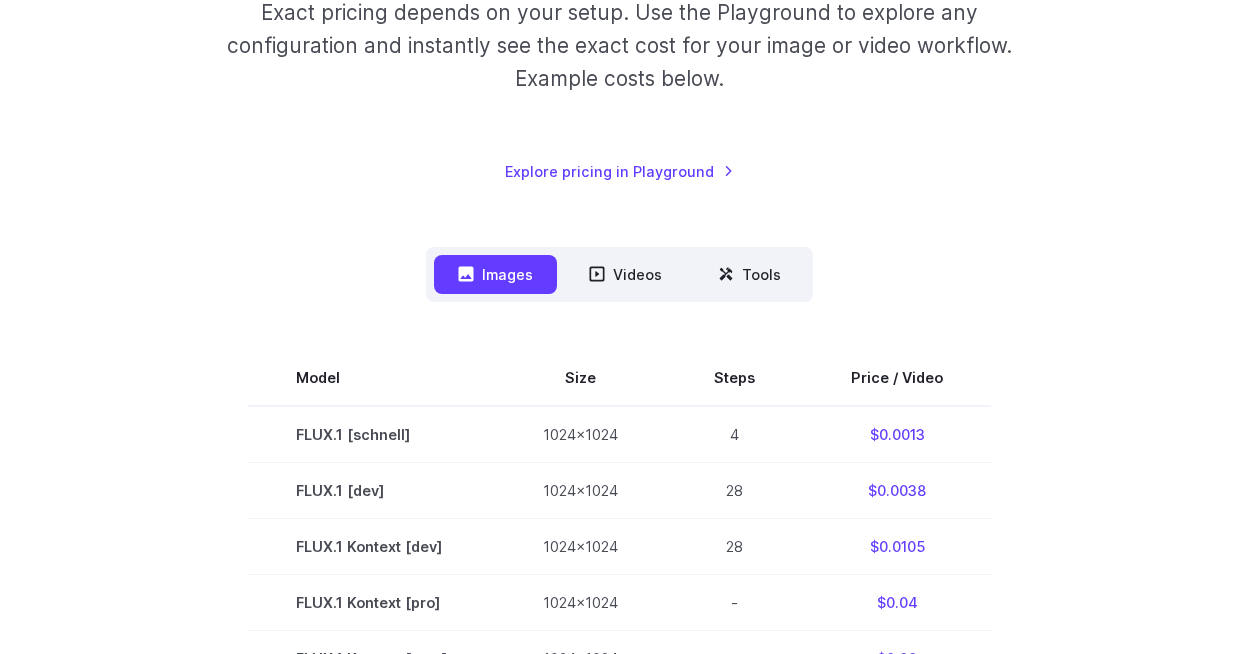 scroll, scrollTop: 405, scrollLeft: 0, axis: vertical 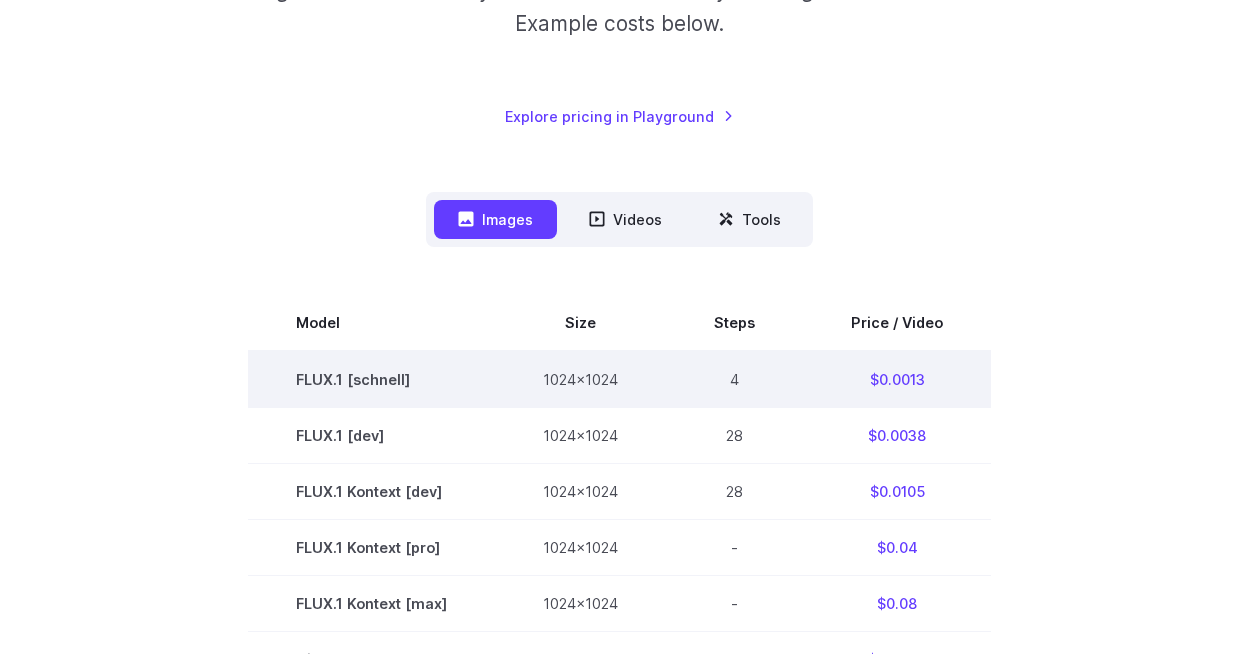 click on "$0.0013" at bounding box center [897, 379] 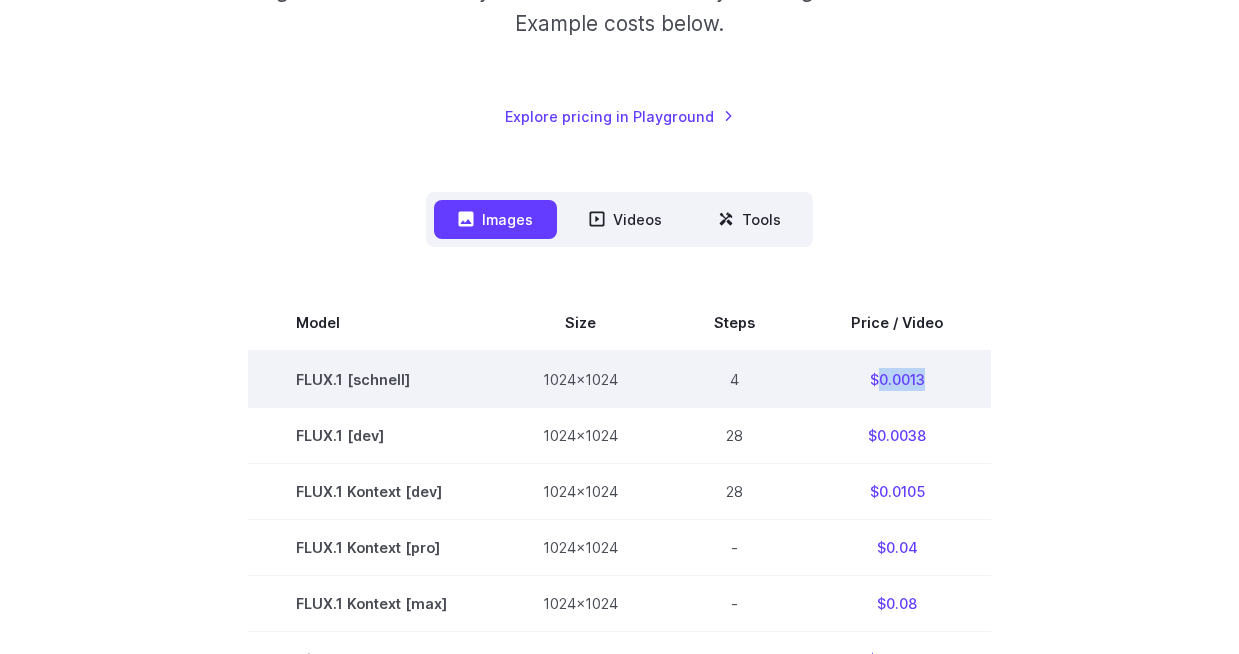 click on "$0.0013" at bounding box center [897, 379] 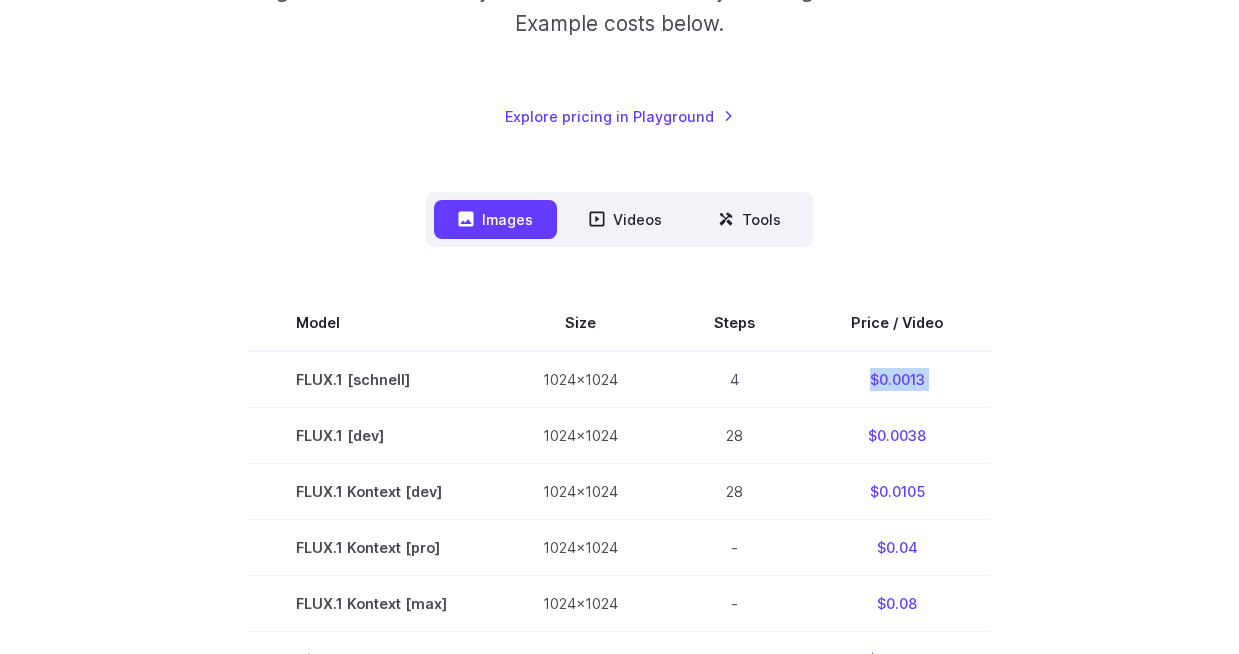 click on "Model   Size   Steps   Price / Video         FLUX.1 [schnell]   1024x1024   4   $0.0013       FLUX.1 [dev]   1024x1024   28   $0.0038       FLUX.1 Kontext [dev]   1024x1024   28   $0.0105       FLUX.1 Kontext [pro]   1024x1024   -   $0.04       FLUX.1 Kontext [max]   1024x1024   -   $0.08       HiDream-I1 Fast   1024x1024   16   $0.0032       HiDream-I1 Dev   1024x1024   28   $0.0045       HiDream-I1 Full   1024x1024   30   $0.009       SD 3   1024x1024   30   $0.0019       SDXL 1.0   1024x1024   30   $0.0019       SD 1.5   512x512   30   $0.0006                       Model   Resolution   Duration   Price / Video
MiniMax Hailuo 02   768p   10s   $0.56
MiniMax Hailuo 02   1080p   6s   $0.49
Seedance 1.0 Lite   720p   5s   $0.143
Seedance 1.0 Lite   1080p   5s   $0.151
1080p   5s" at bounding box center [619, 607] 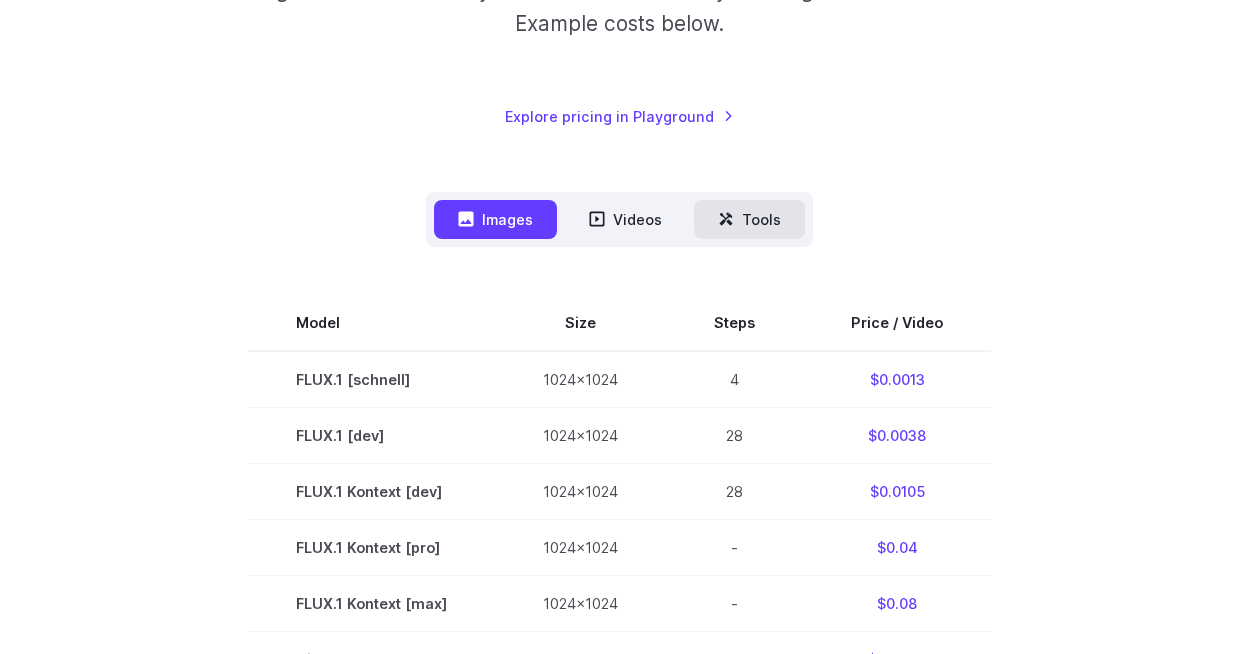 click on "Tools" at bounding box center (749, 219) 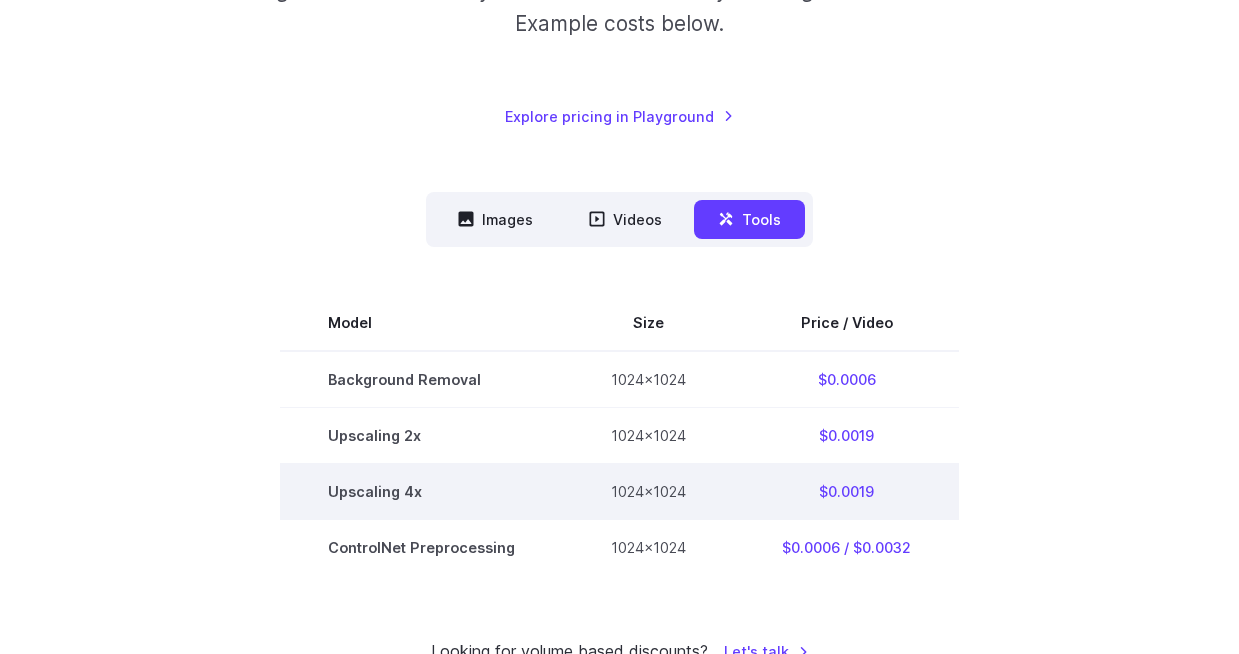 click on "Upscaling 4x" at bounding box center [421, 491] 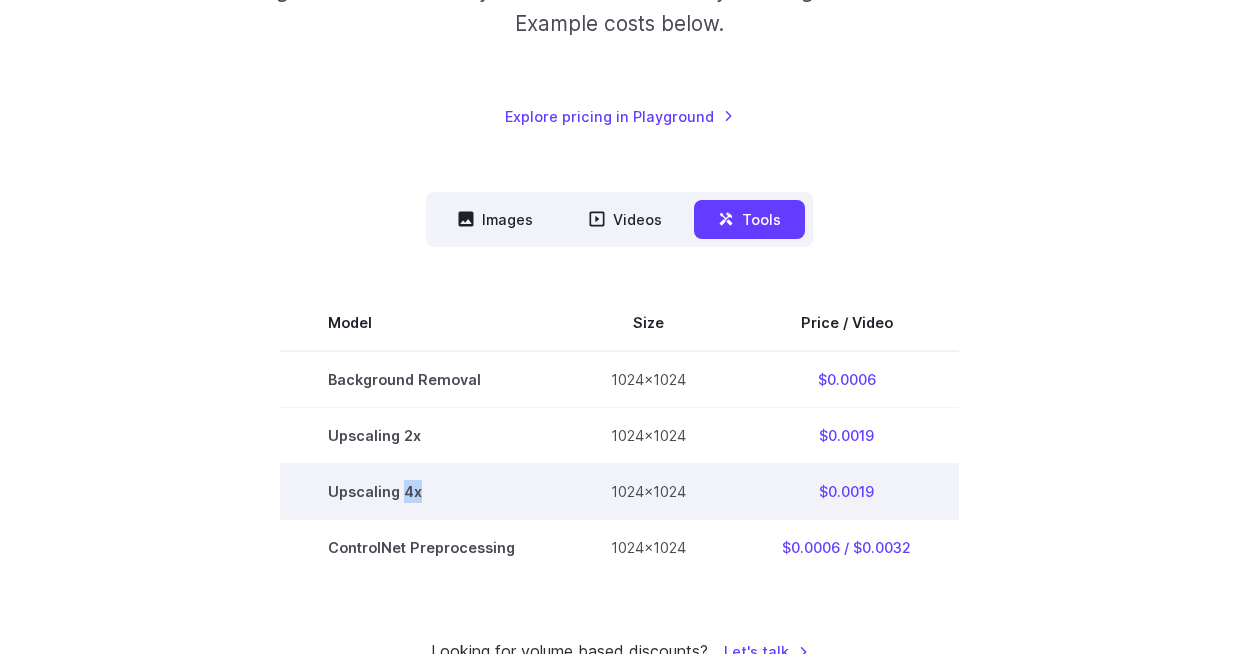 click on "Upscaling 4x" at bounding box center [421, 491] 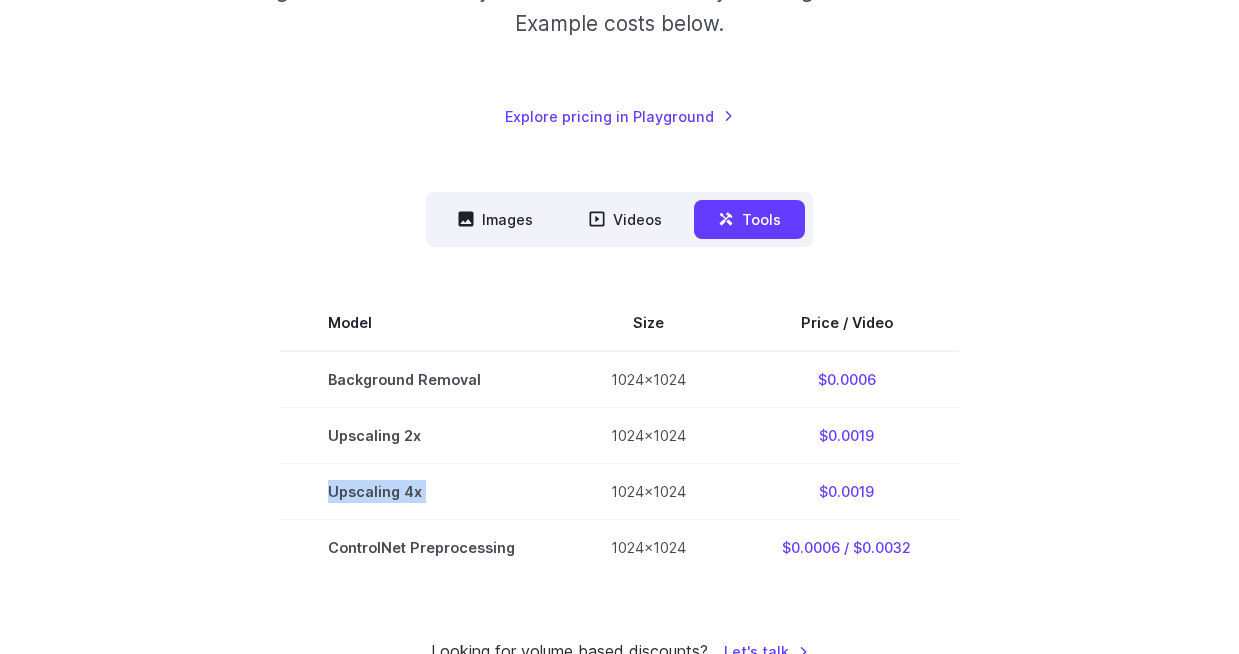 click on "Model   Size   Price / Video         Background Removal   1024x1024   $0.0006       Upscaling 2x   1024x1024   $0.0019       Upscaling 4x   1024x1024   $0.0019       ControlNet Preprocessing   1024x1024   $0.0006 / $0.0032" at bounding box center (619, 435) 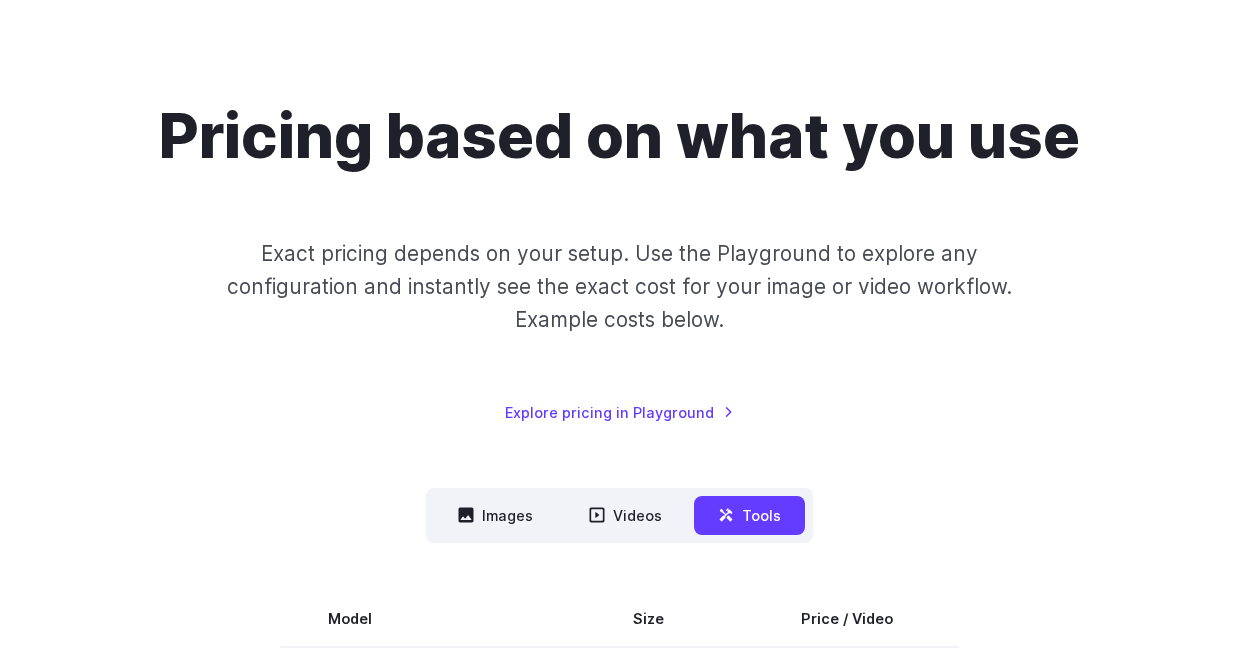 scroll, scrollTop: 128, scrollLeft: 0, axis: vertical 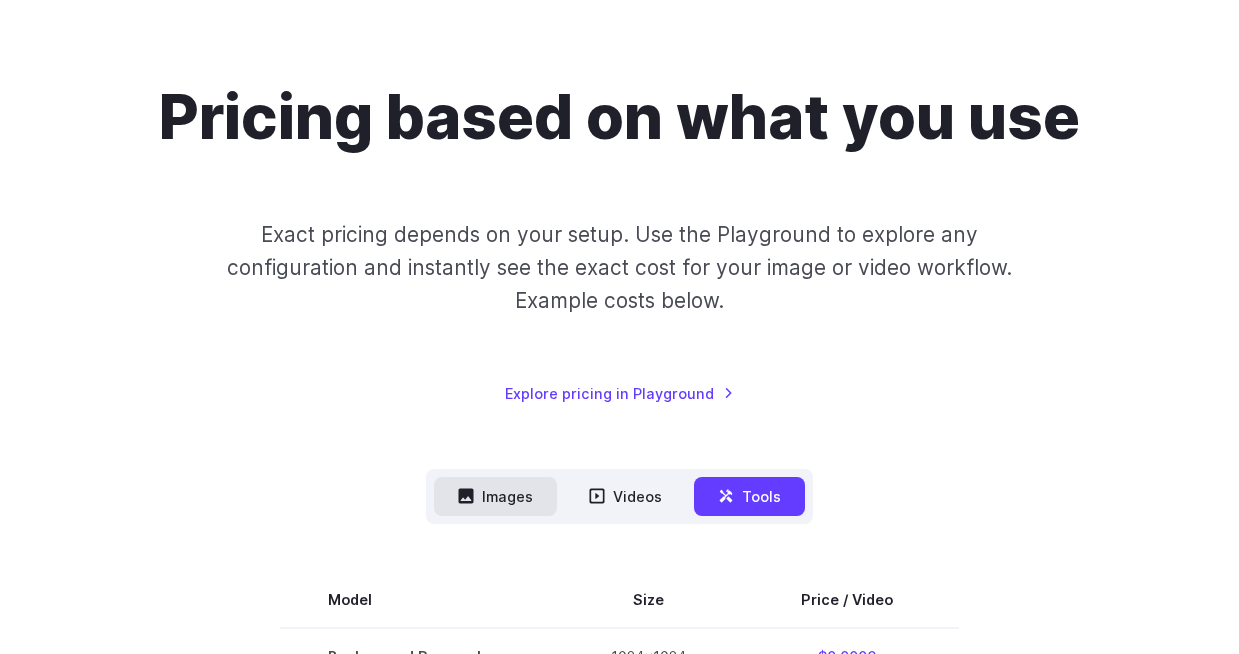 click on "Images" at bounding box center (495, 496) 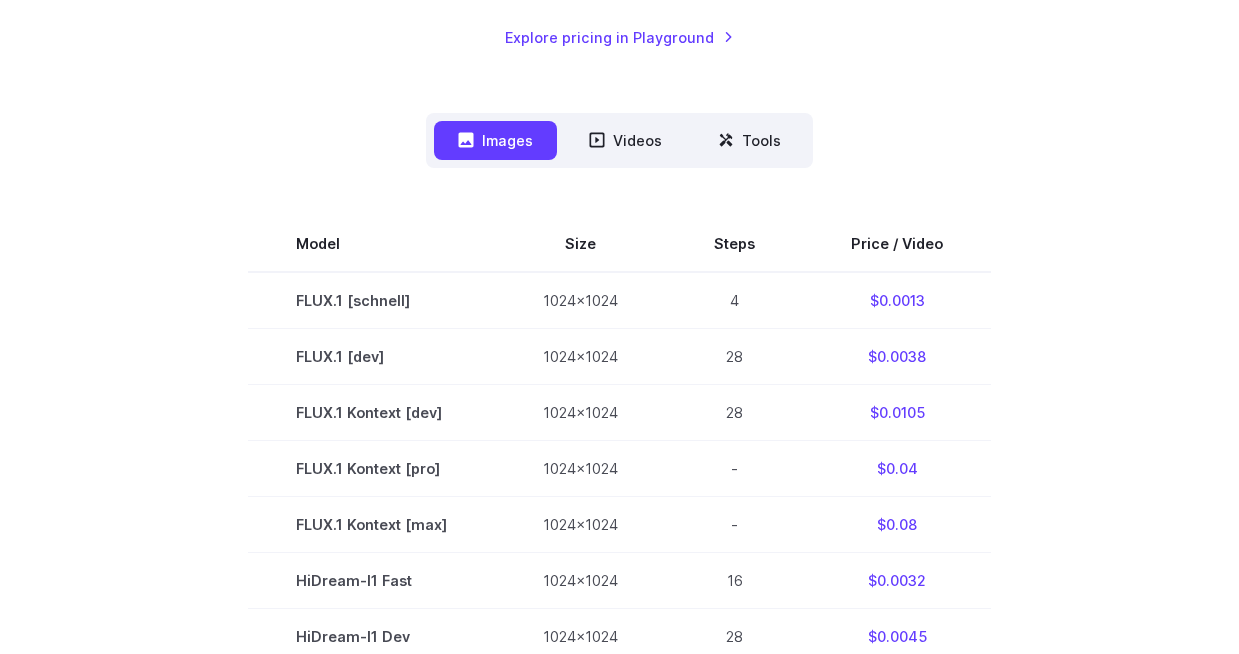 scroll, scrollTop: 490, scrollLeft: 0, axis: vertical 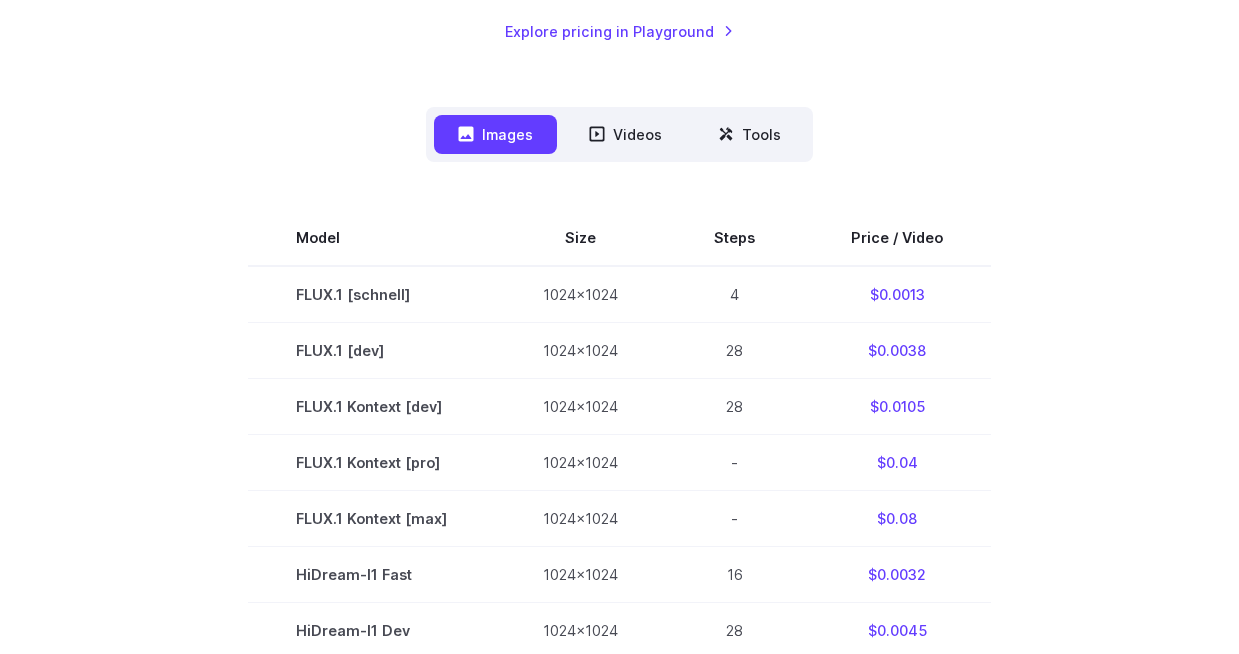 click on "Model   Size   Steps   Price / Video         FLUX.1 [schnell]   1024x1024   4   $0.0013       FLUX.1 [dev]   1024x1024   28   $0.0038       FLUX.1 Kontext [dev]   1024x1024   28   $0.0105       FLUX.1 Kontext [pro]   1024x1024   -   $0.04       FLUX.1 Kontext [max]   1024x1024   -   $0.08       HiDream-I1 Fast   1024x1024   16   $0.0032       HiDream-I1 Dev   1024x1024   28   $0.0045       HiDream-I1 Full   1024x1024   30   $0.009       SD 3   1024x1024   30   $0.0019       SDXL 1.0   1024x1024   30   $0.0019       SD 1.5   512x512   30   $0.0006" at bounding box center (619, 546) 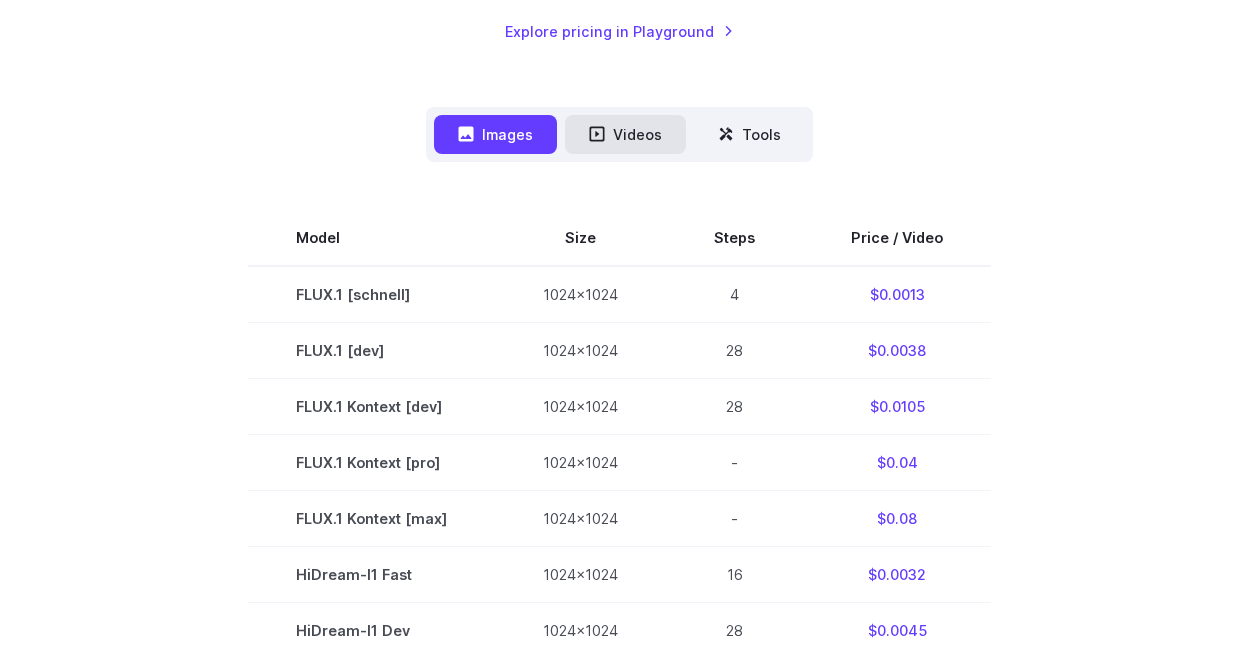 click on "Videos" at bounding box center [625, 134] 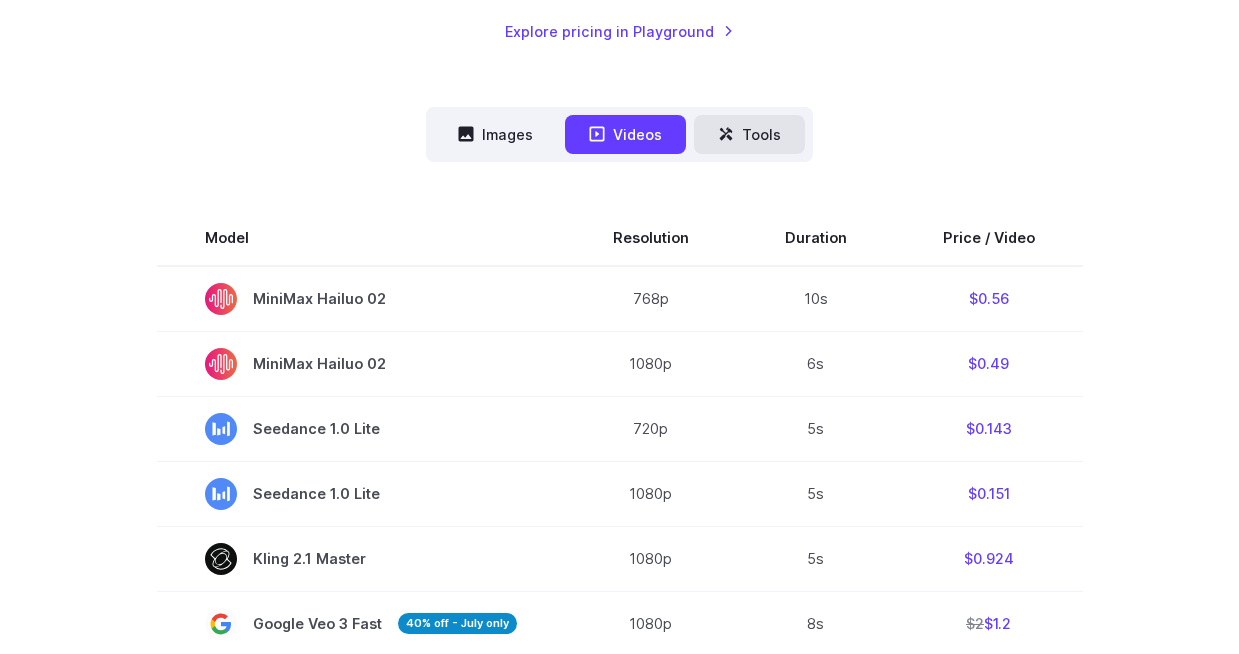click on "Tools" at bounding box center (749, 134) 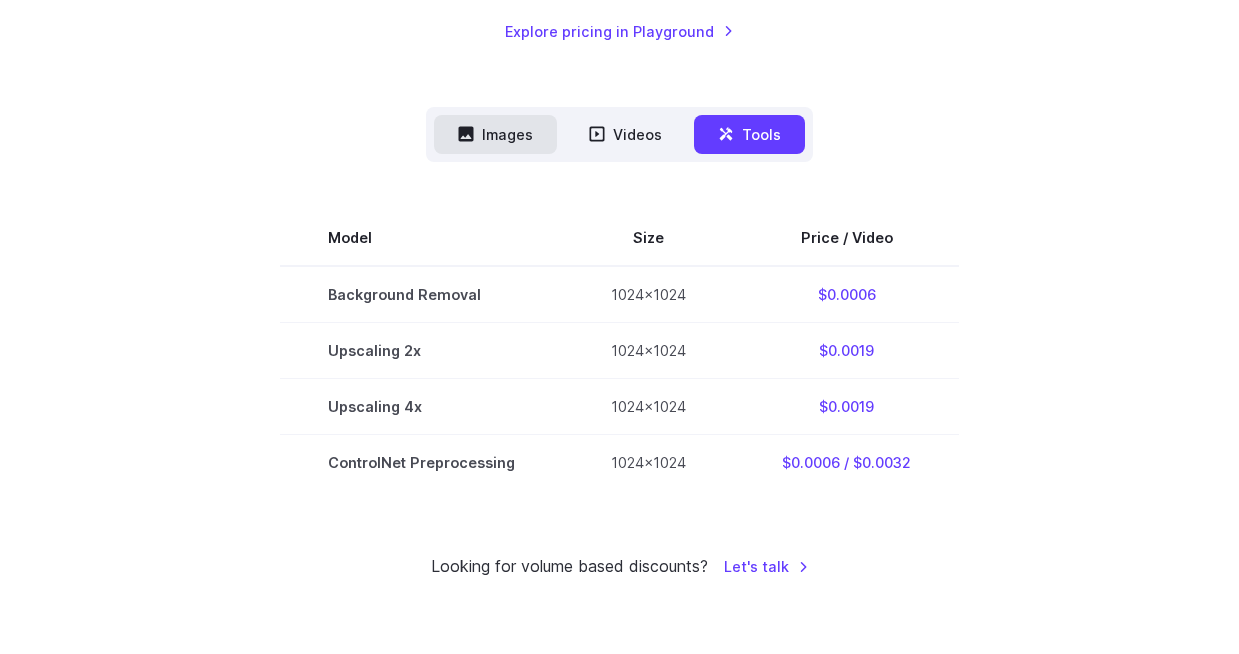 click on "Images" at bounding box center [495, 134] 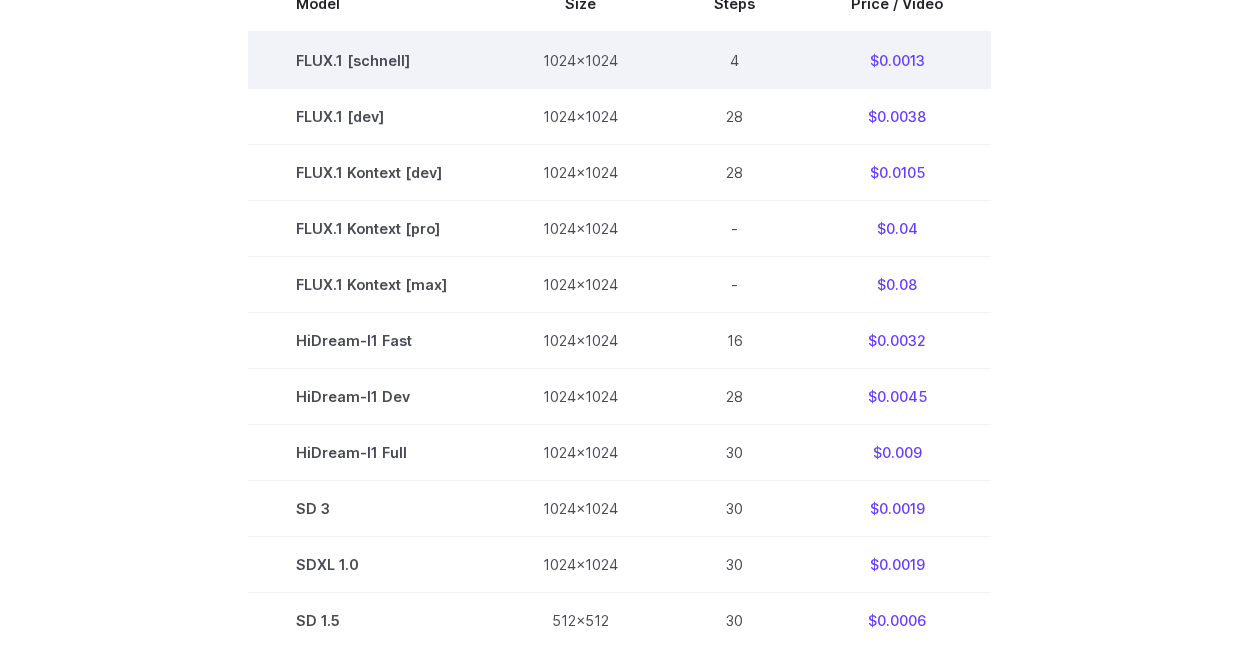 scroll, scrollTop: 0, scrollLeft: 0, axis: both 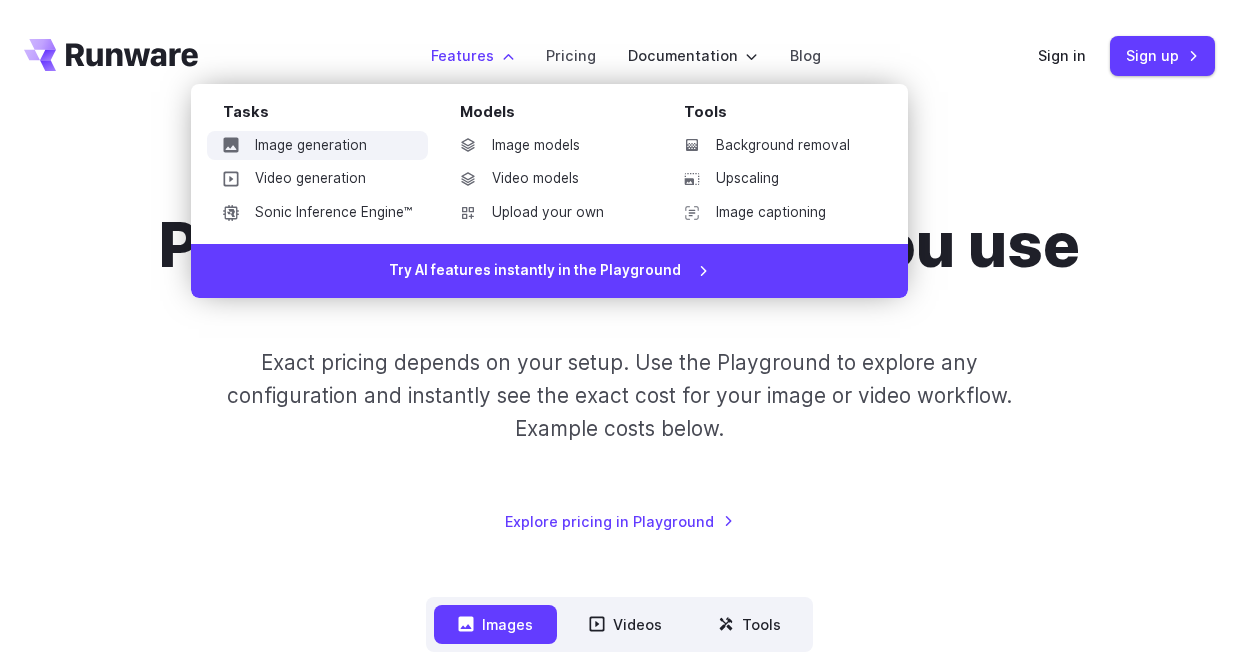 click on "Image generation" at bounding box center (317, 146) 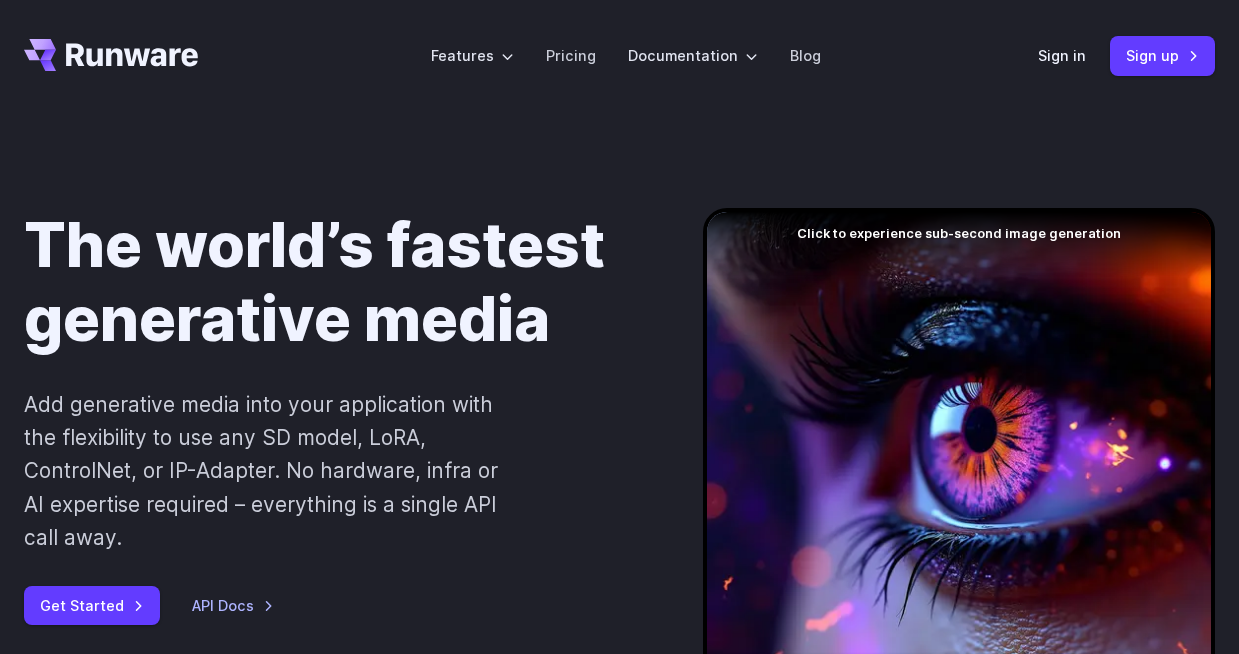 scroll, scrollTop: 0, scrollLeft: 0, axis: both 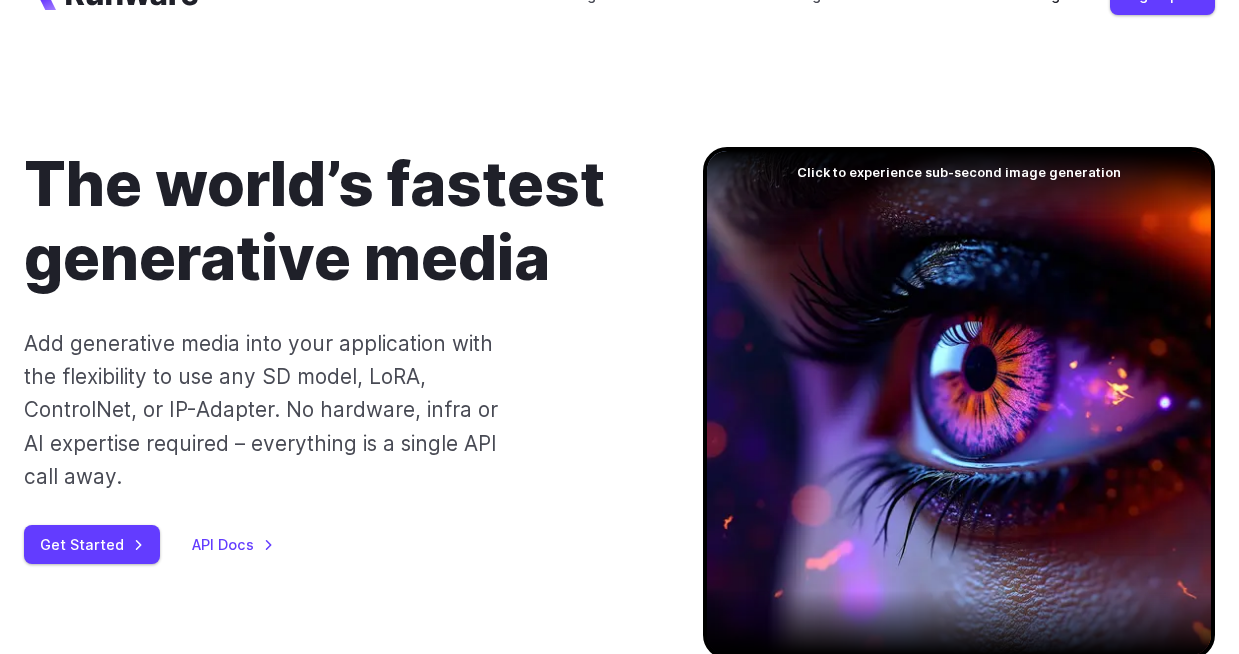 click on "Add generative media into your application with the flexibility to use any SD model, LoRA, ControlNet, or IP-Adapter. No hardware, infra or AI expertise required – everything is a single API call away." at bounding box center [270, 410] 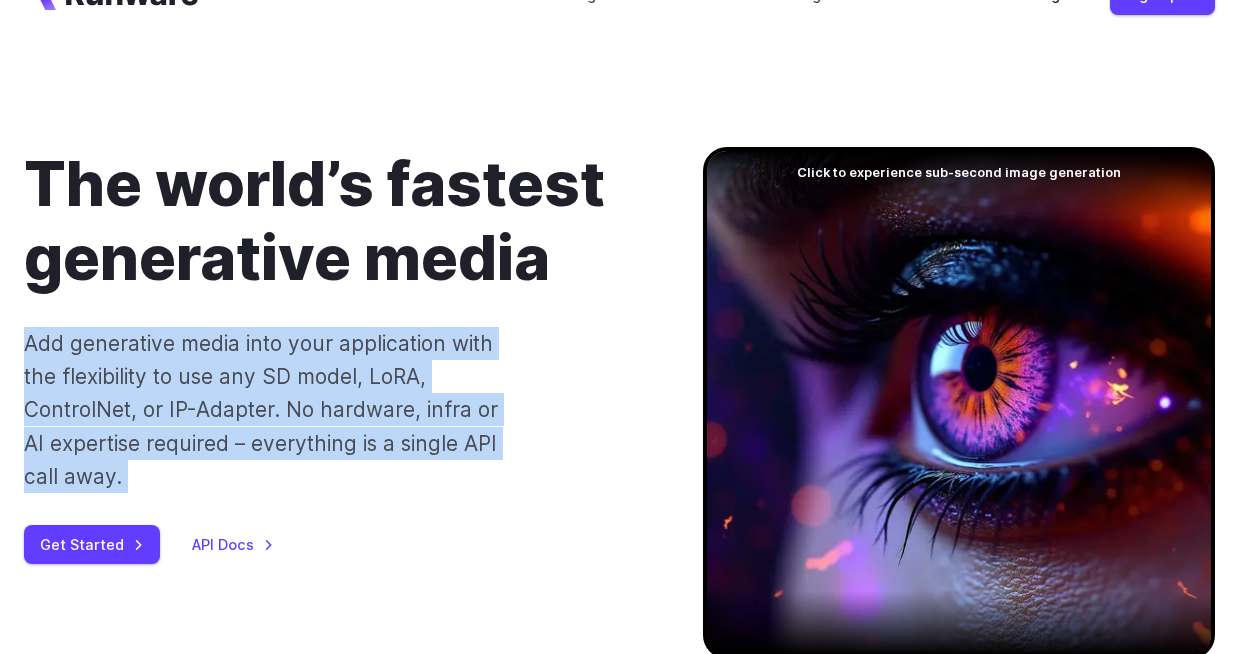 click on "Add generative media into your application with the flexibility to use any SD model, LoRA, ControlNet, or IP-Adapter. No hardware, infra or AI expertise required – everything is a single API call away." at bounding box center [270, 410] 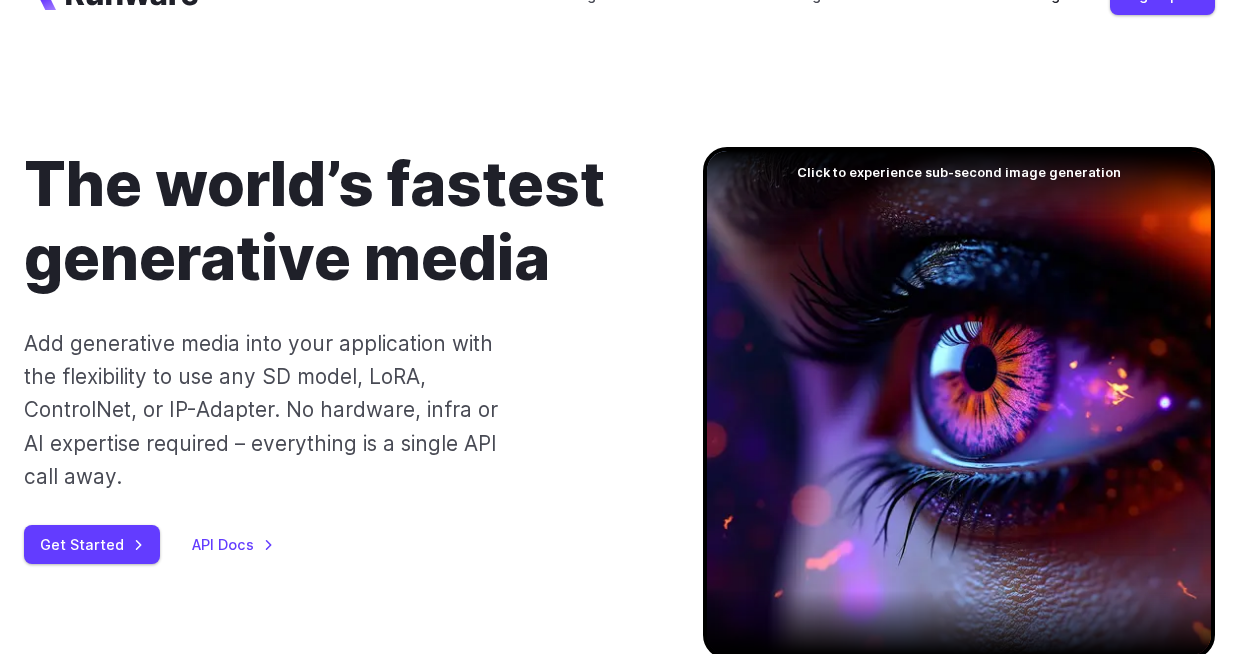 click on "Add generative media into your application with the flexibility to use any SD model, LoRA, ControlNet, or IP-Adapter. No hardware, infra or AI expertise required – everything is a single API call away." at bounding box center (270, 410) 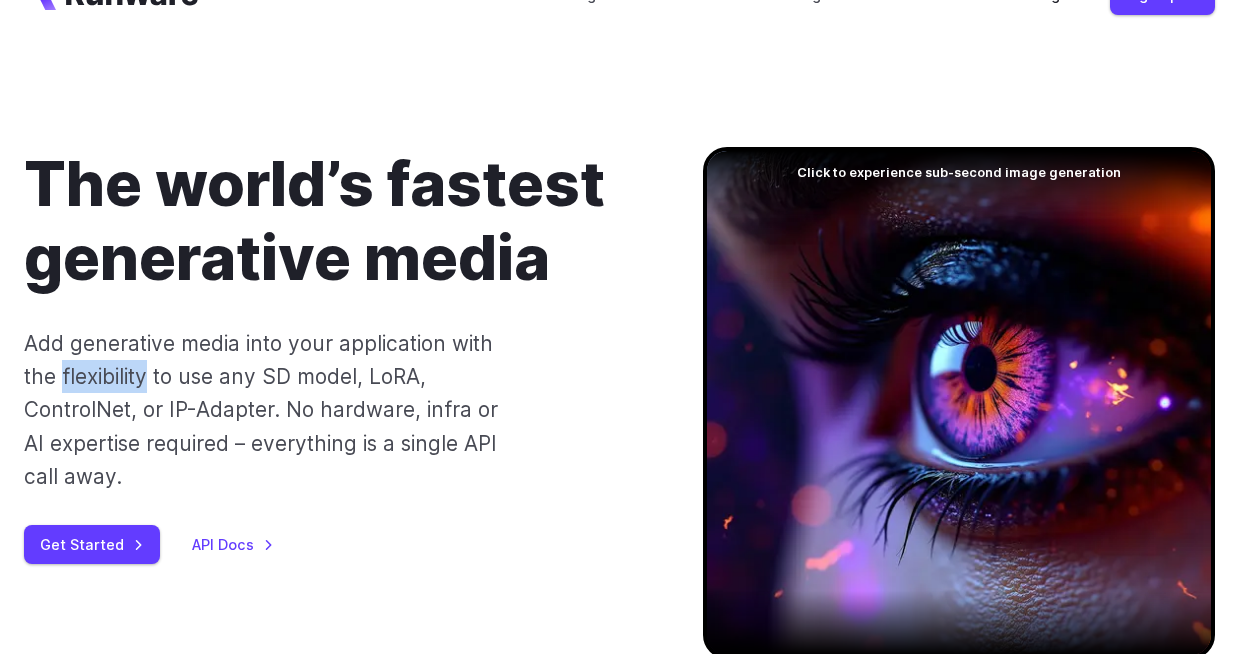 click on "Add generative media into your application with the flexibility to use any SD model, LoRA, ControlNet, or IP-Adapter. No hardware, infra or AI expertise required – everything is a single API call away." at bounding box center (270, 410) 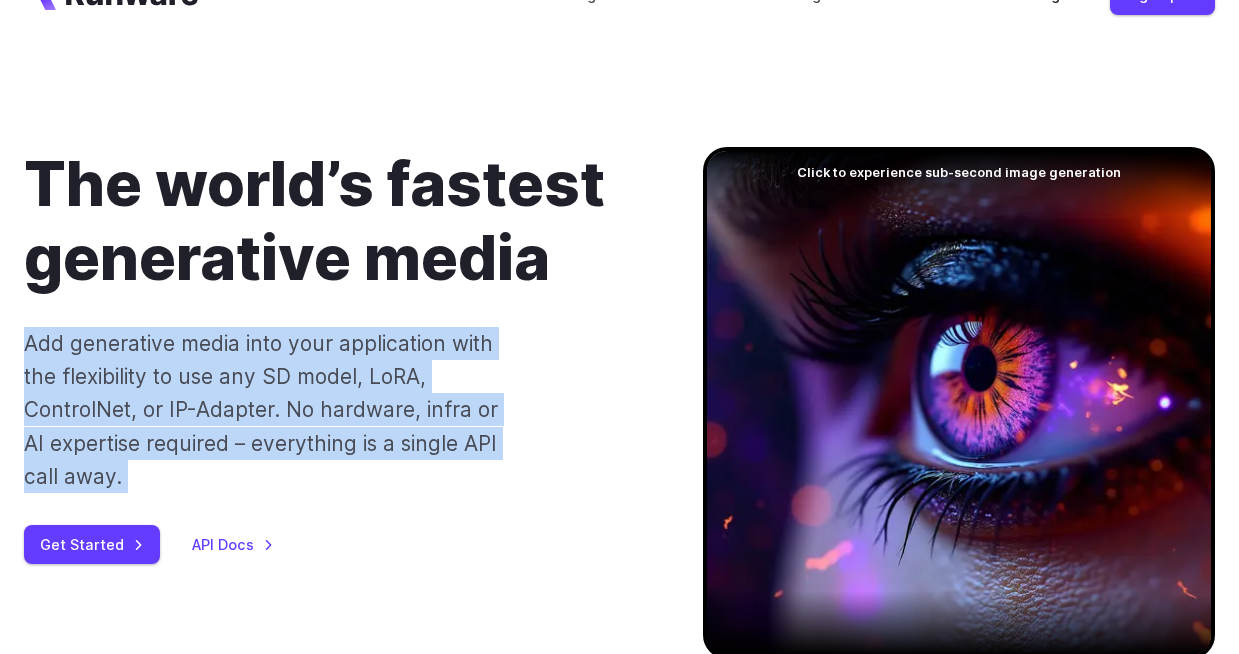 click on "Add generative media into your application with the flexibility to use any SD model, LoRA, ControlNet, or IP-Adapter. No hardware, infra or AI expertise required – everything is a single API call away." at bounding box center (270, 410) 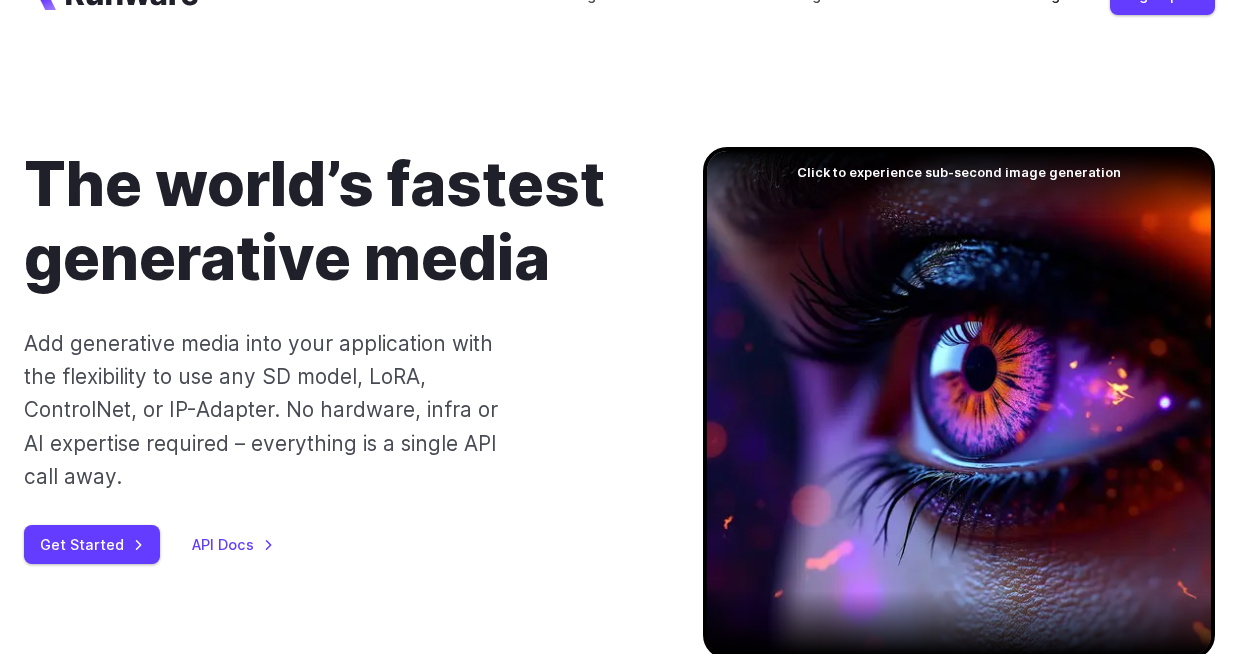 click on "Add generative media into your application with the flexibility to use any SD model, LoRA, ControlNet, or IP-Adapter. No hardware, infra or AI expertise required – everything is a single API call away." at bounding box center [270, 410] 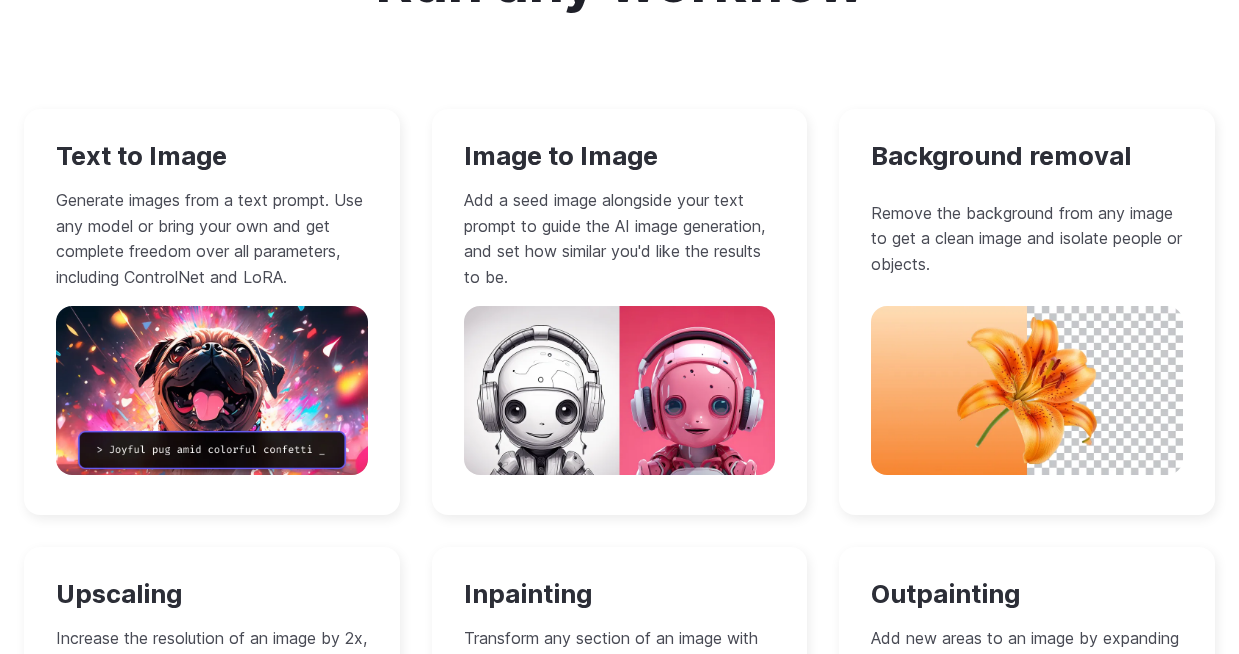 scroll, scrollTop: 1791, scrollLeft: 0, axis: vertical 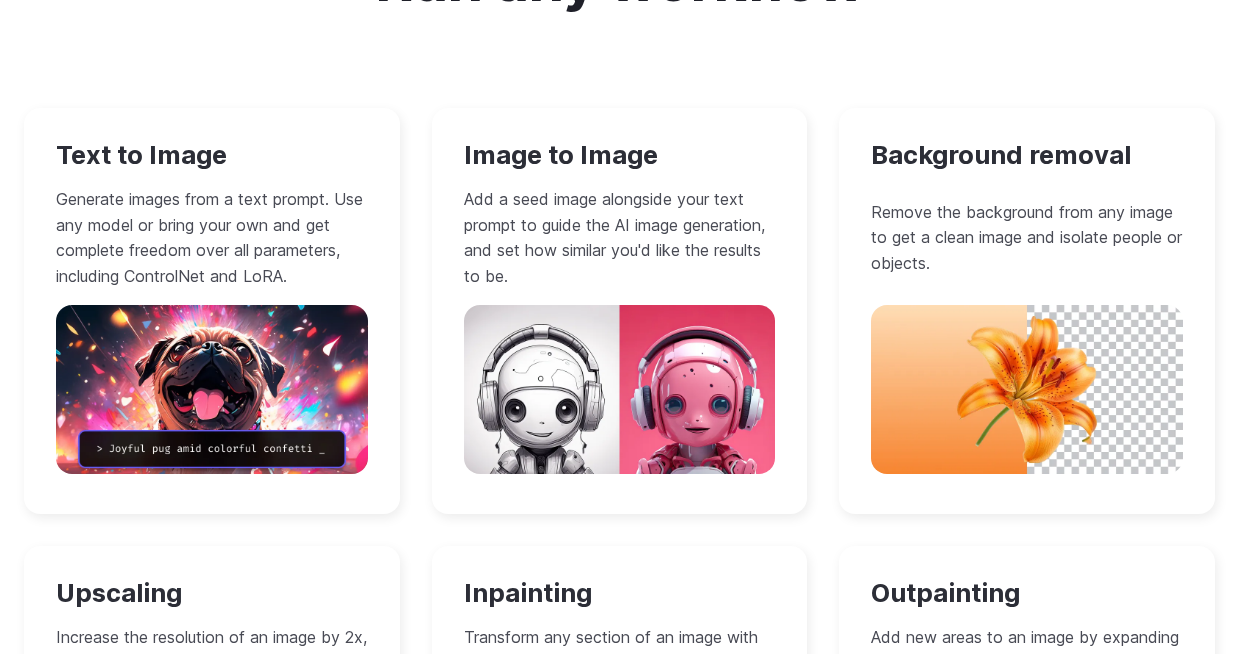click on "Add a seed image alongside your text prompt to guide the AI image generation, and set how similar you'd like the results to be." at bounding box center [620, 238] 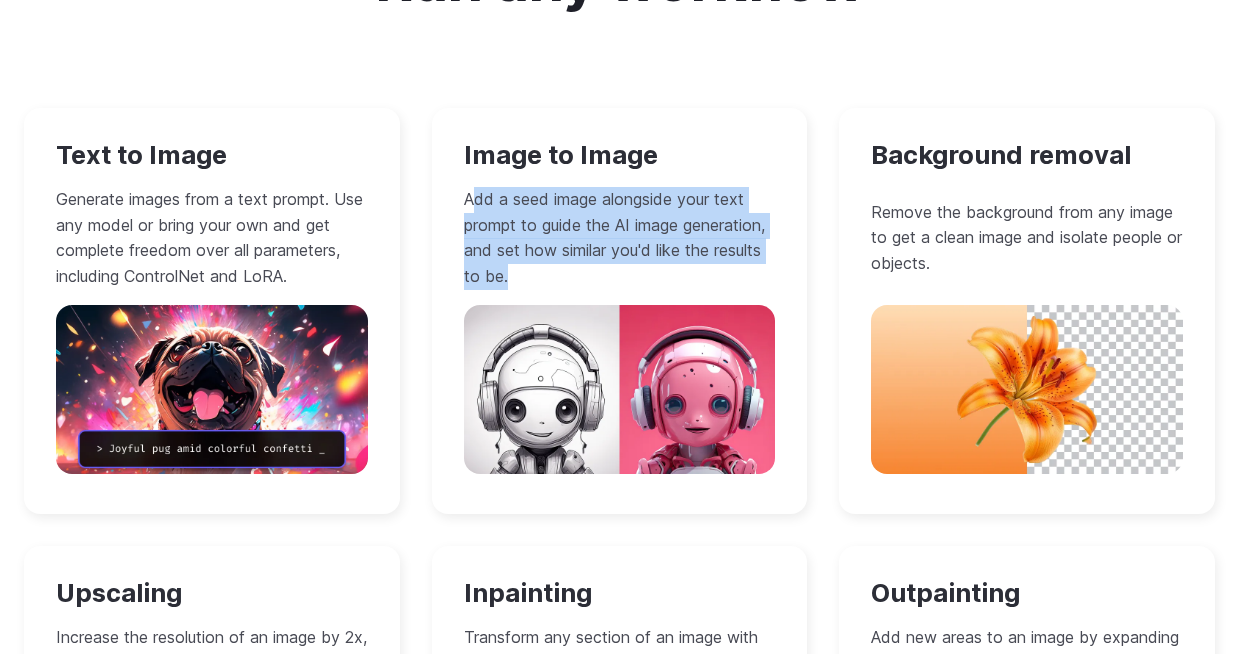 drag, startPoint x: 470, startPoint y: 197, endPoint x: 526, endPoint y: 269, distance: 91.214035 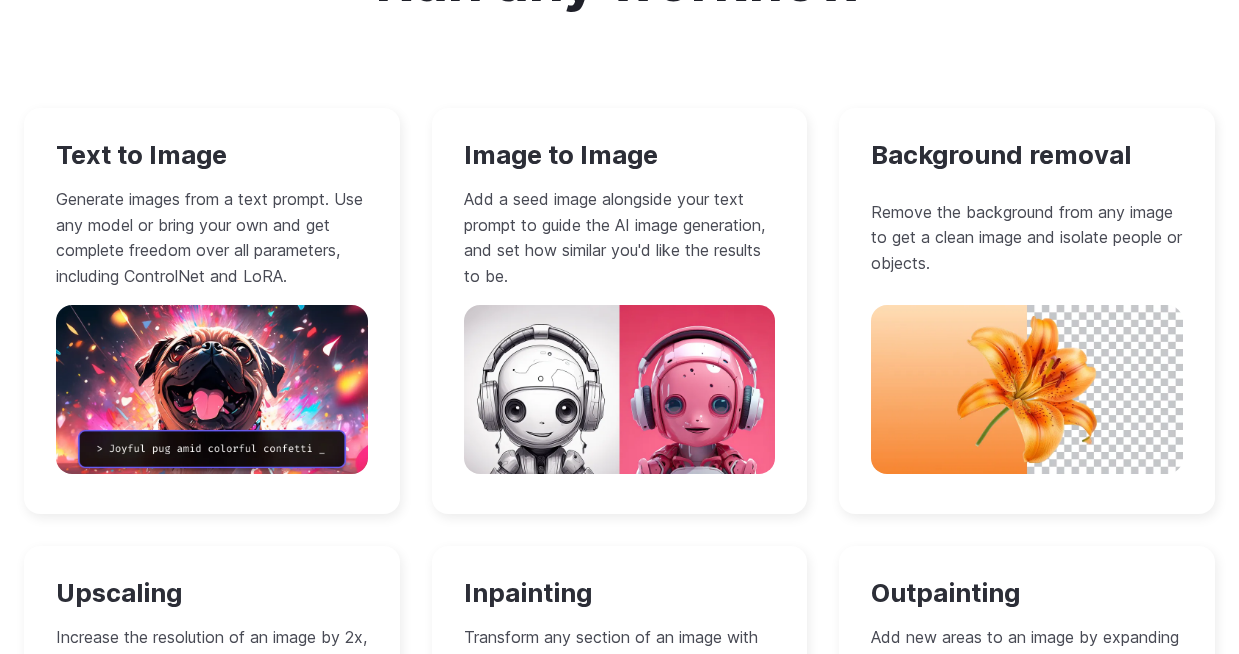 click on "Add a seed image alongside your text prompt to guide the AI image generation, and set how similar you'd like the results to be." at bounding box center [620, 238] 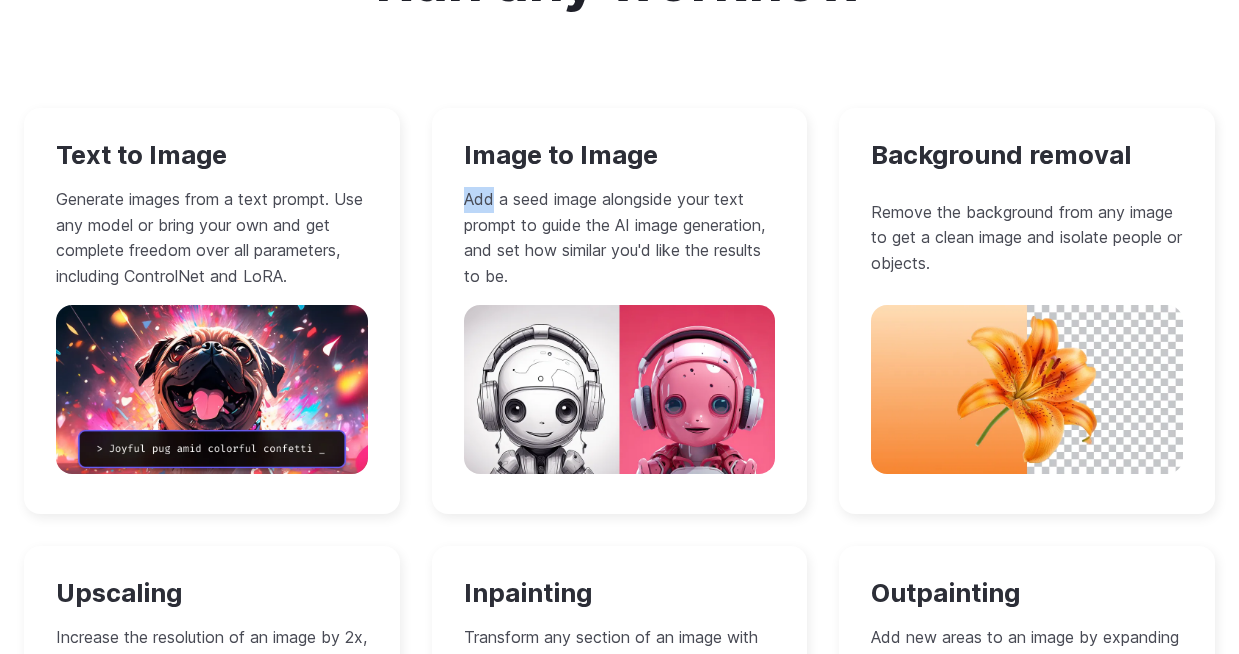 click on "Add a seed image alongside your text prompt to guide the AI image generation, and set how similar you'd like the results to be." at bounding box center [620, 238] 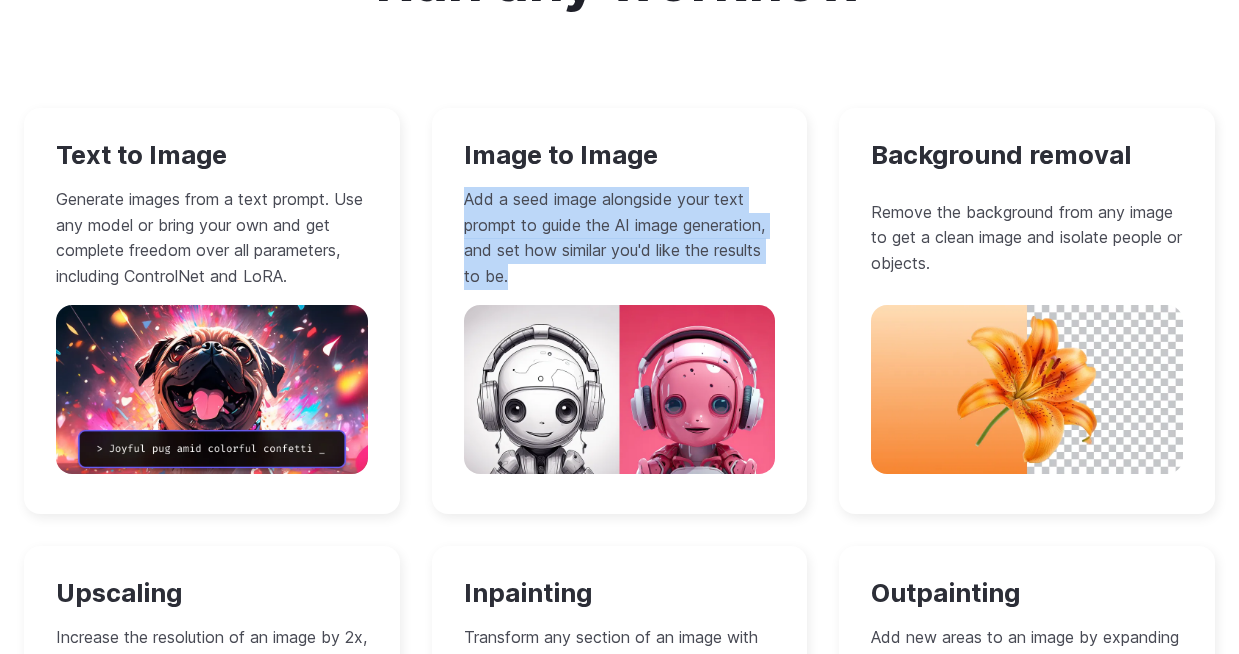 click on "Add a seed image alongside your text prompt to guide the AI image generation, and set how similar you'd like the results to be." at bounding box center (620, 238) 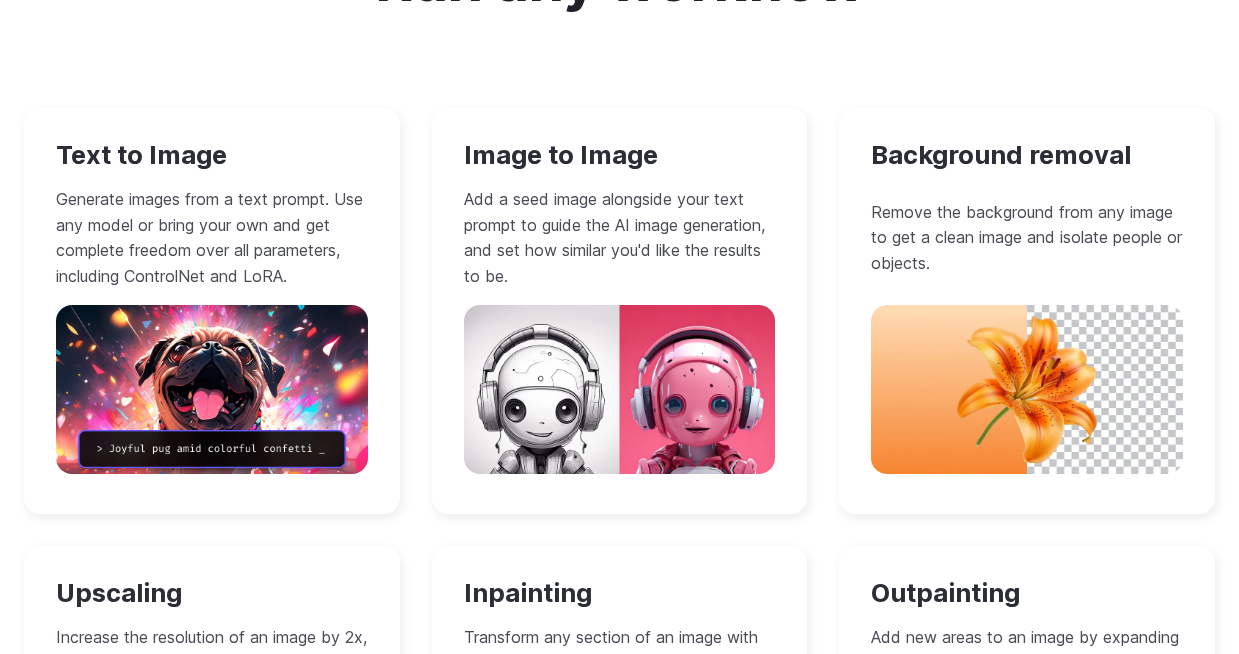 click on "Add a seed image alongside your text prompt to guide the AI image generation, and set how similar you'd like the results to be." at bounding box center (620, 238) 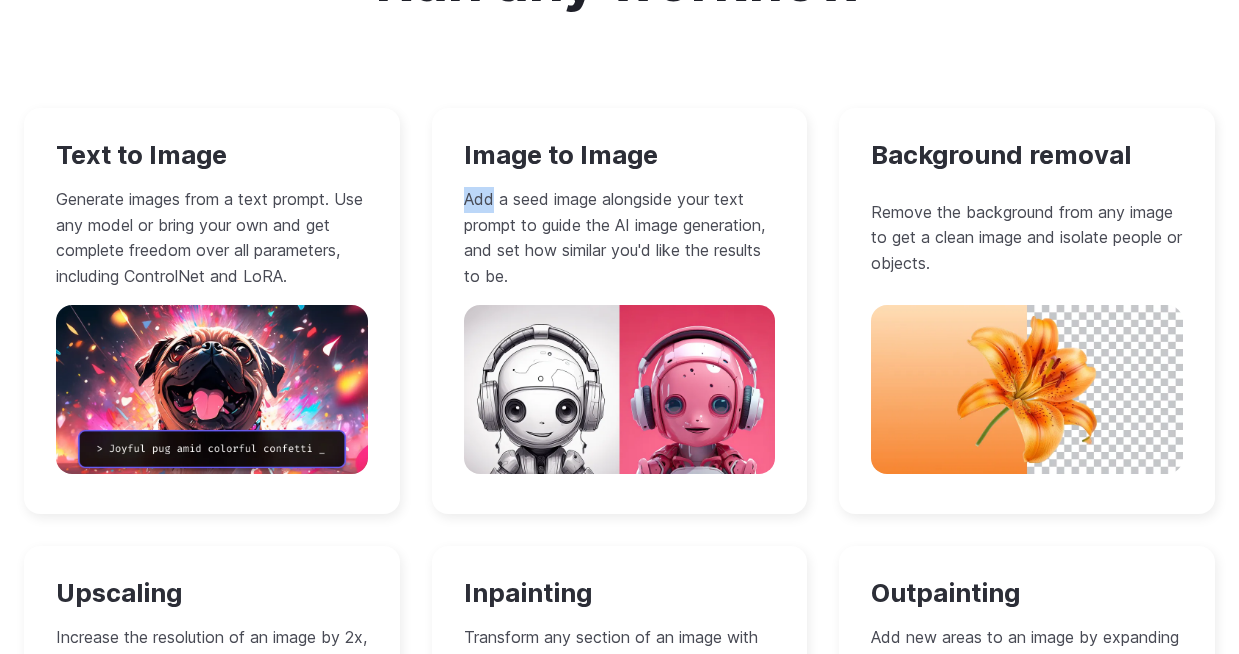 click on "Add a seed image alongside your text prompt to guide the AI image generation, and set how similar you'd like the results to be." at bounding box center (620, 238) 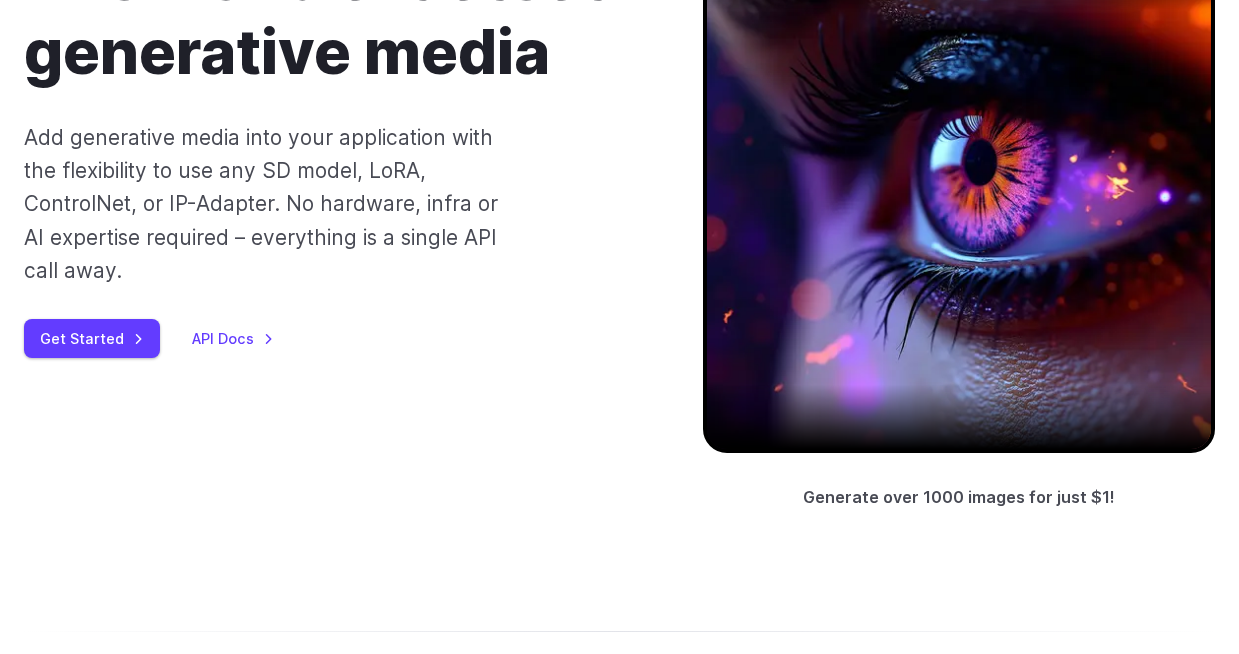 scroll, scrollTop: 280, scrollLeft: 0, axis: vertical 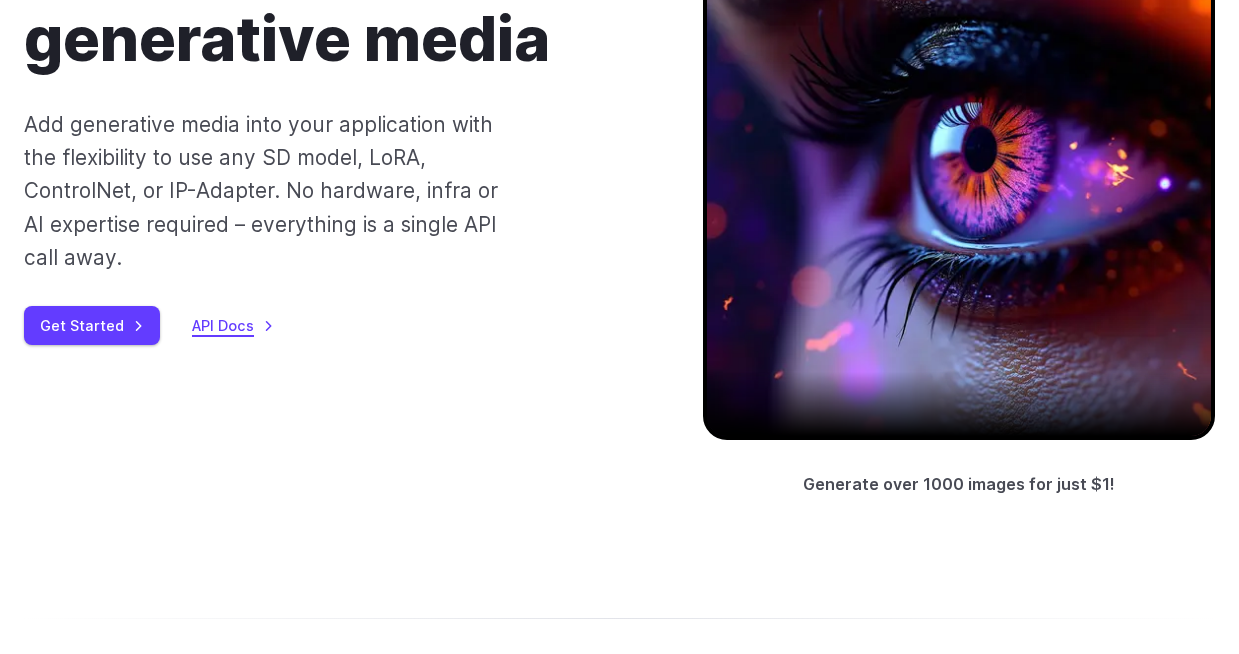 click on "API Docs" at bounding box center [233, 325] 